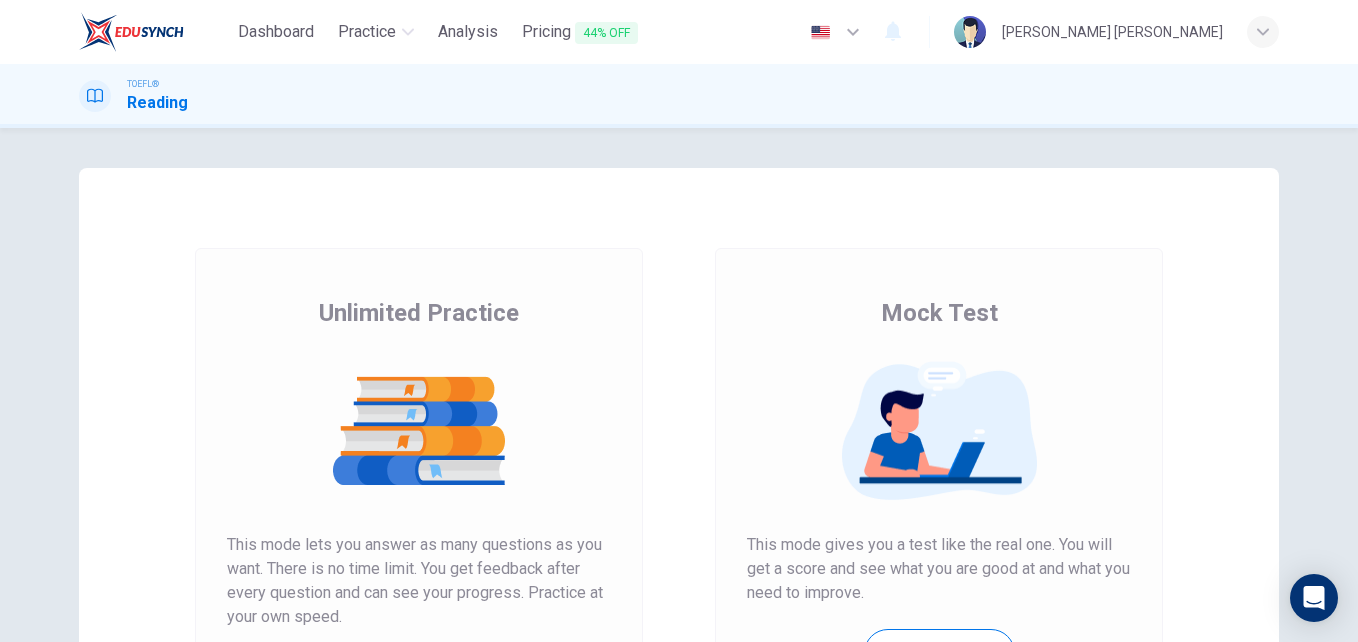 scroll, scrollTop: 0, scrollLeft: 0, axis: both 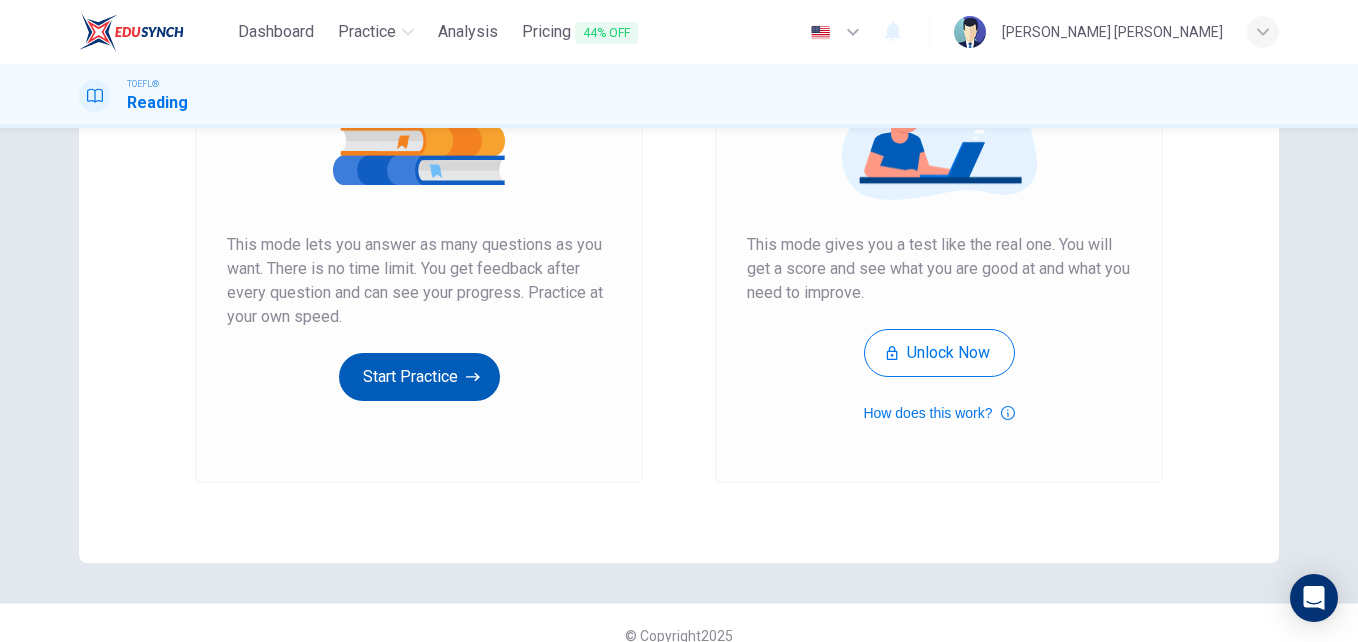 click on "Start Practice" at bounding box center (419, 377) 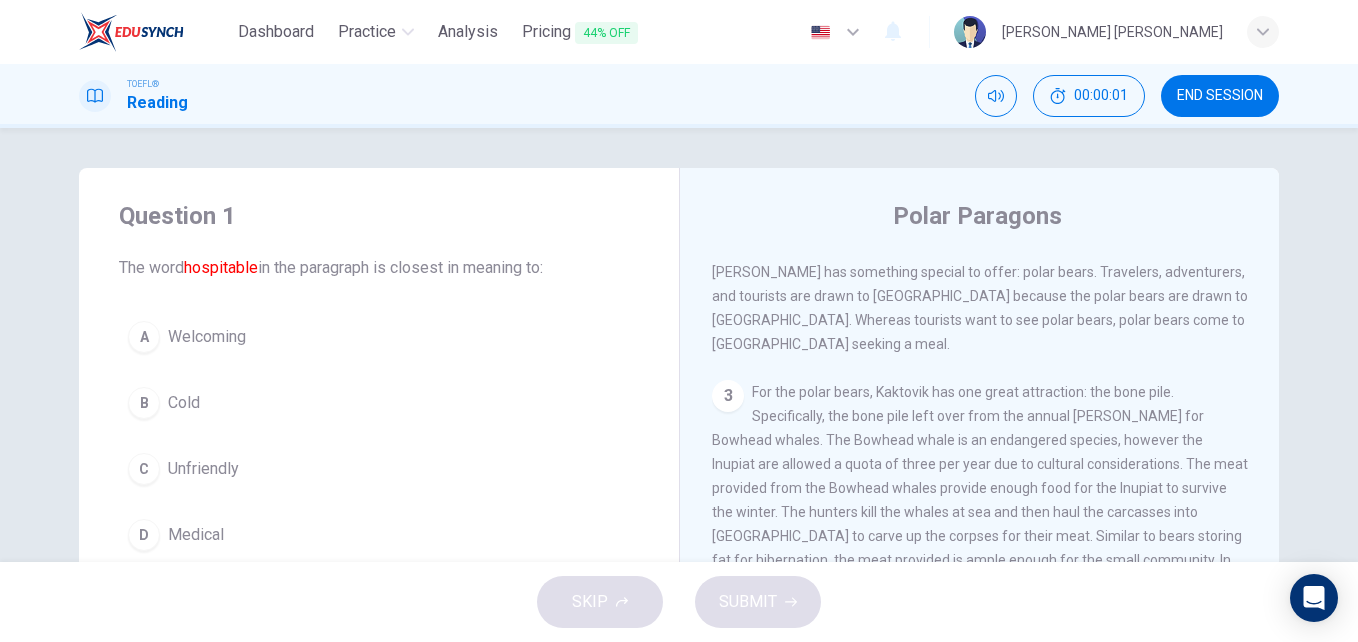 scroll, scrollTop: 970, scrollLeft: 0, axis: vertical 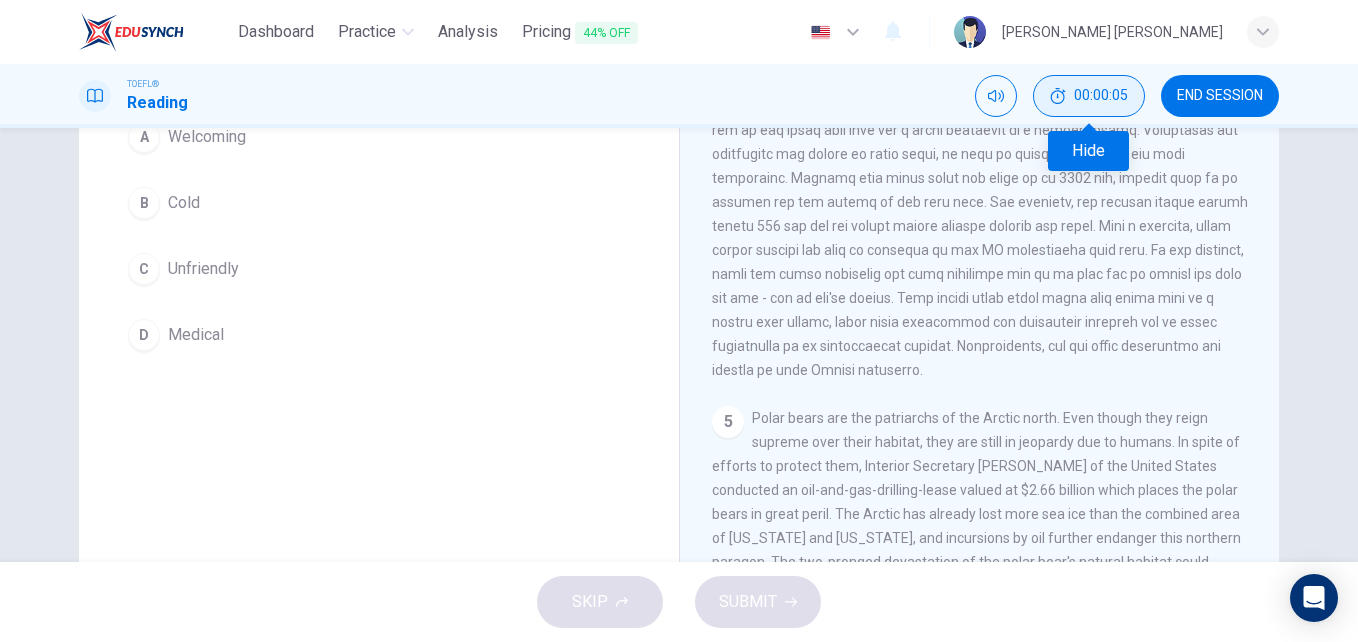 click 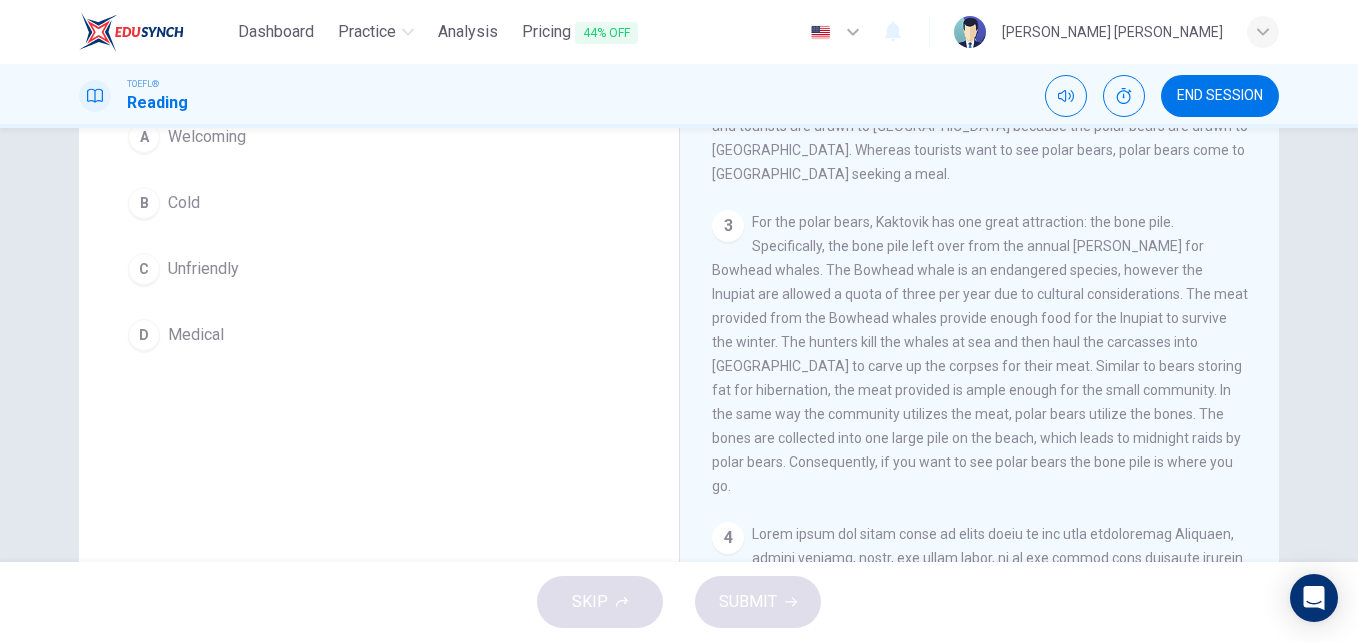 scroll, scrollTop: 0, scrollLeft: 0, axis: both 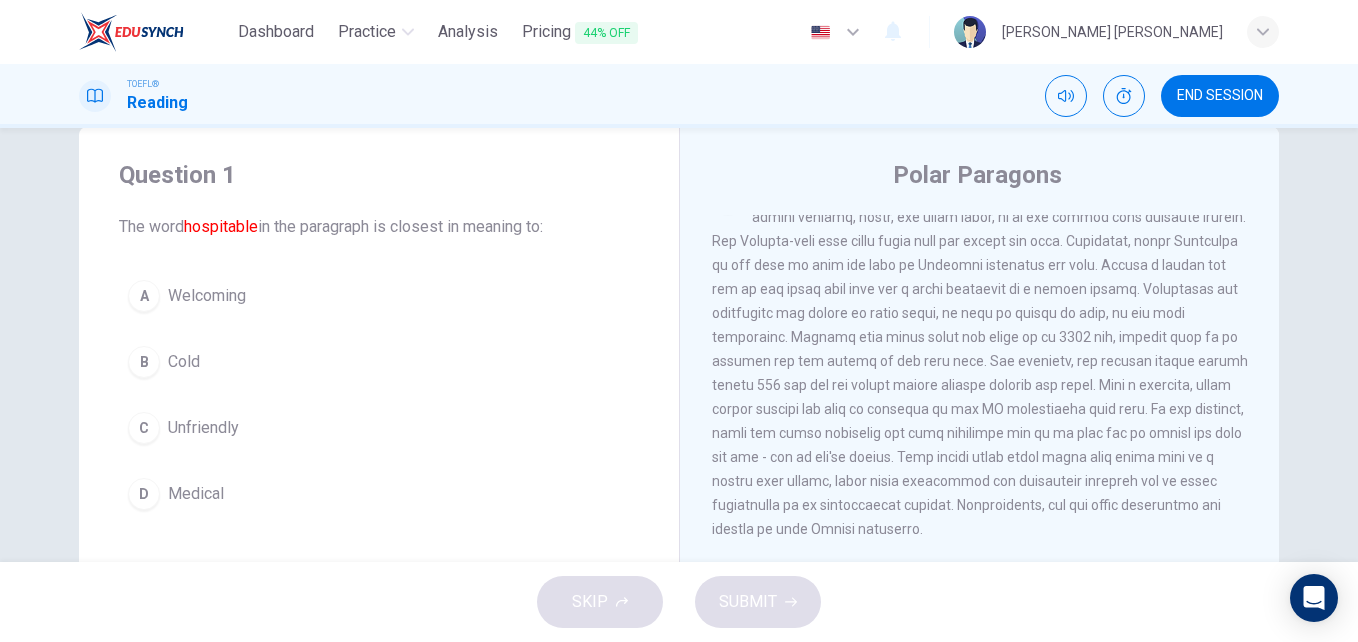click on "A" at bounding box center (144, 296) 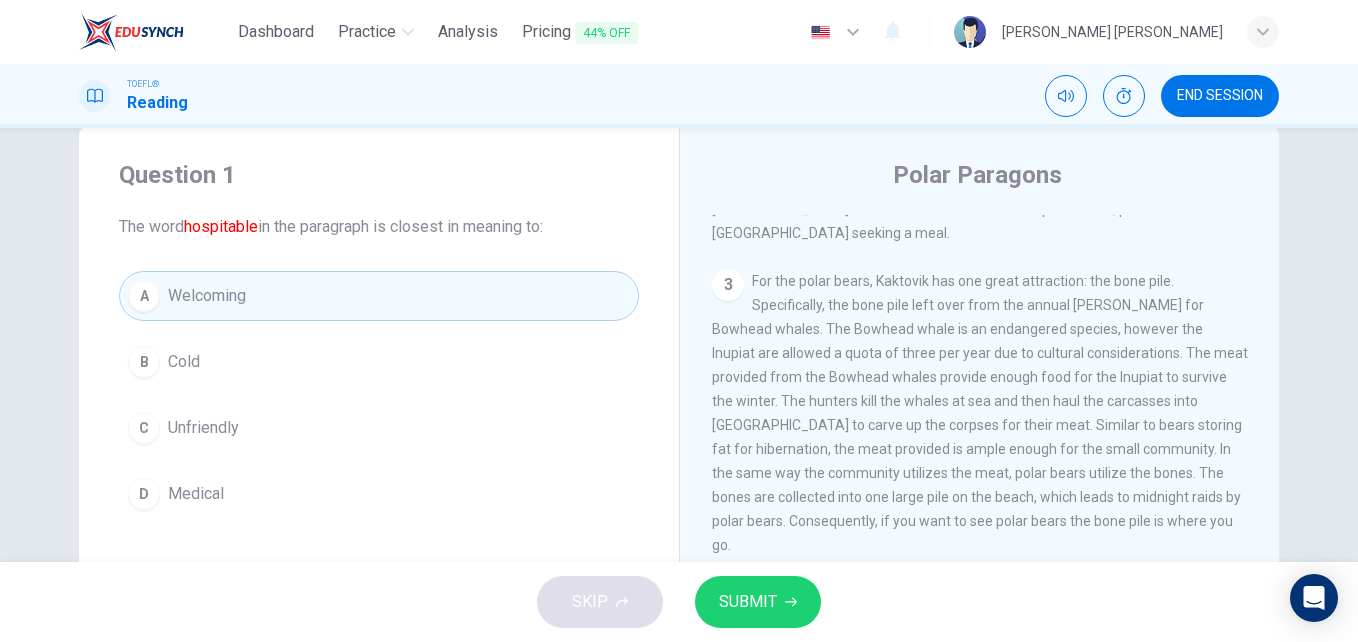scroll, scrollTop: 0, scrollLeft: 0, axis: both 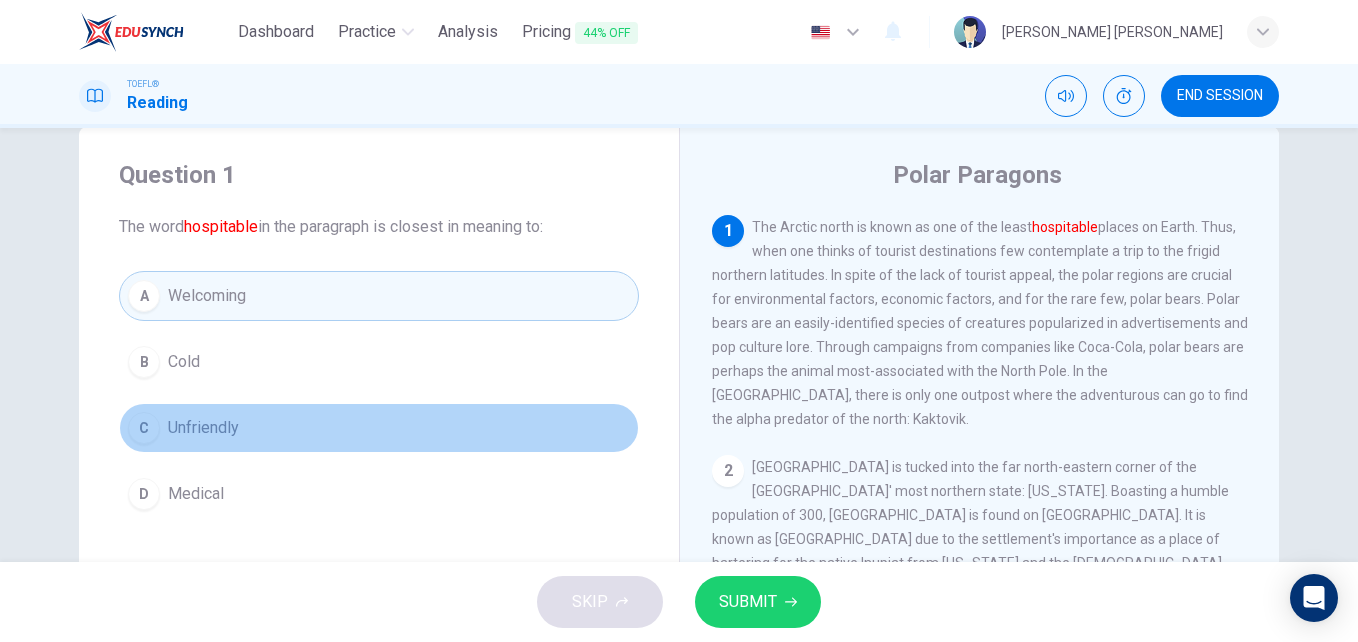click on "C" at bounding box center [144, 428] 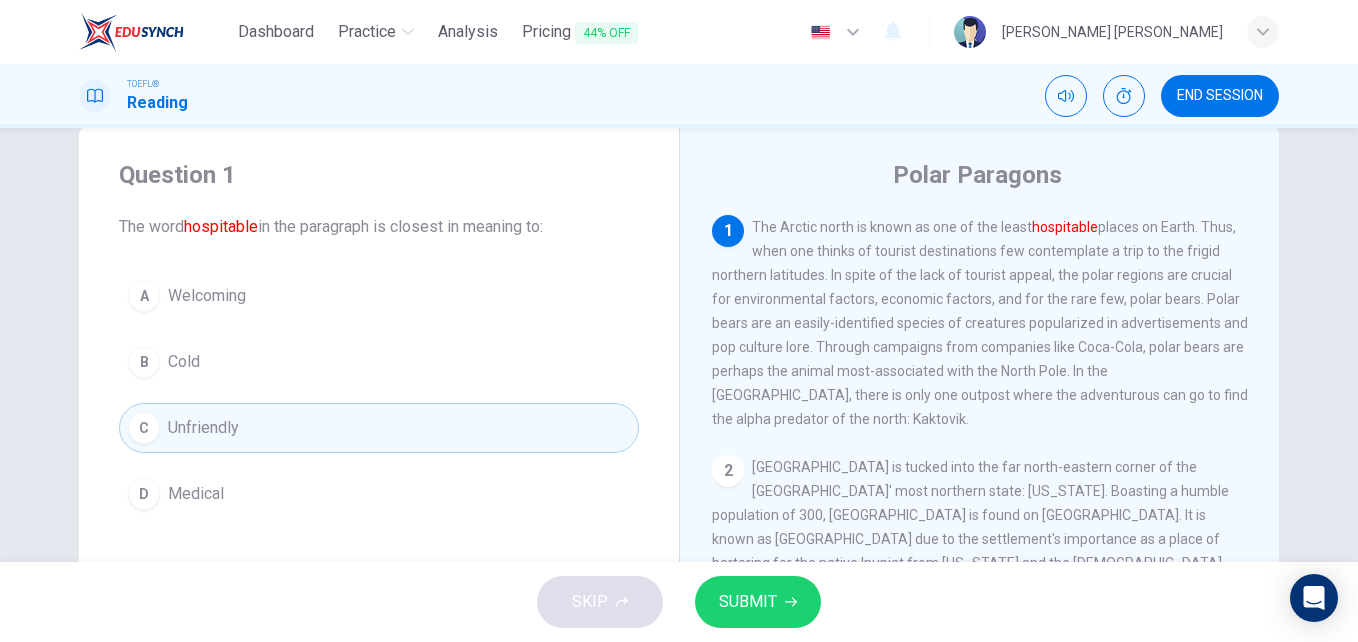 click on "SUBMIT" at bounding box center (748, 602) 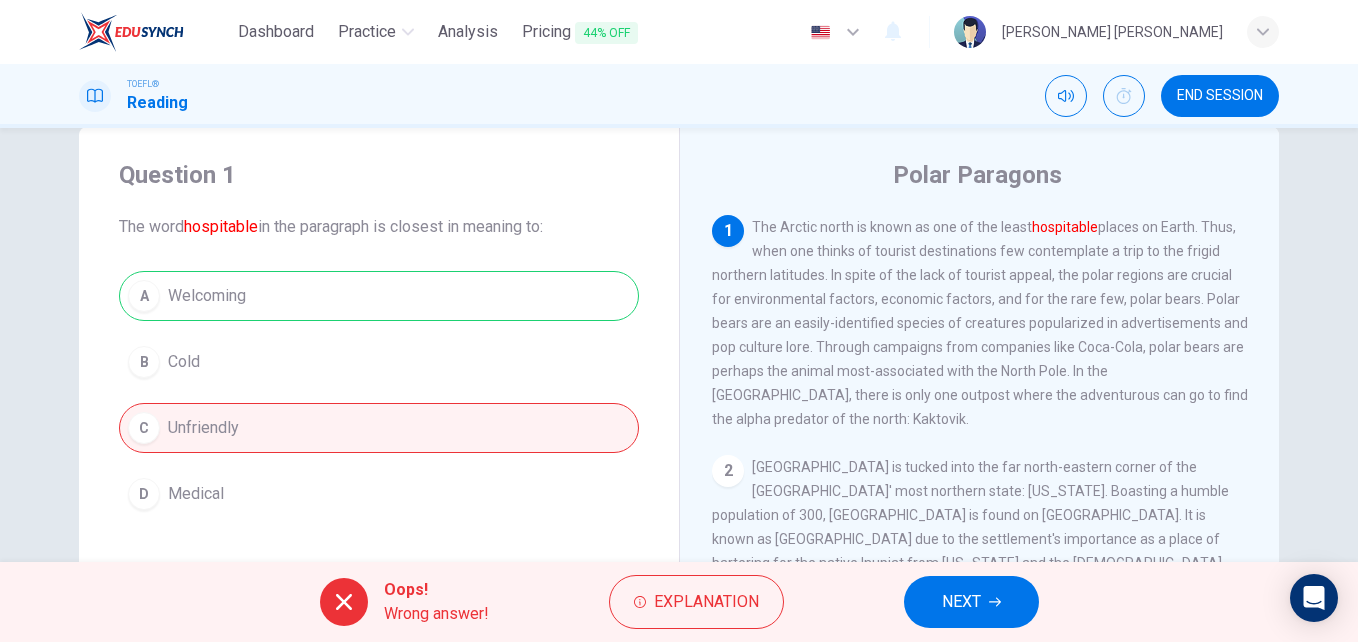 click on "NEXT" at bounding box center (961, 602) 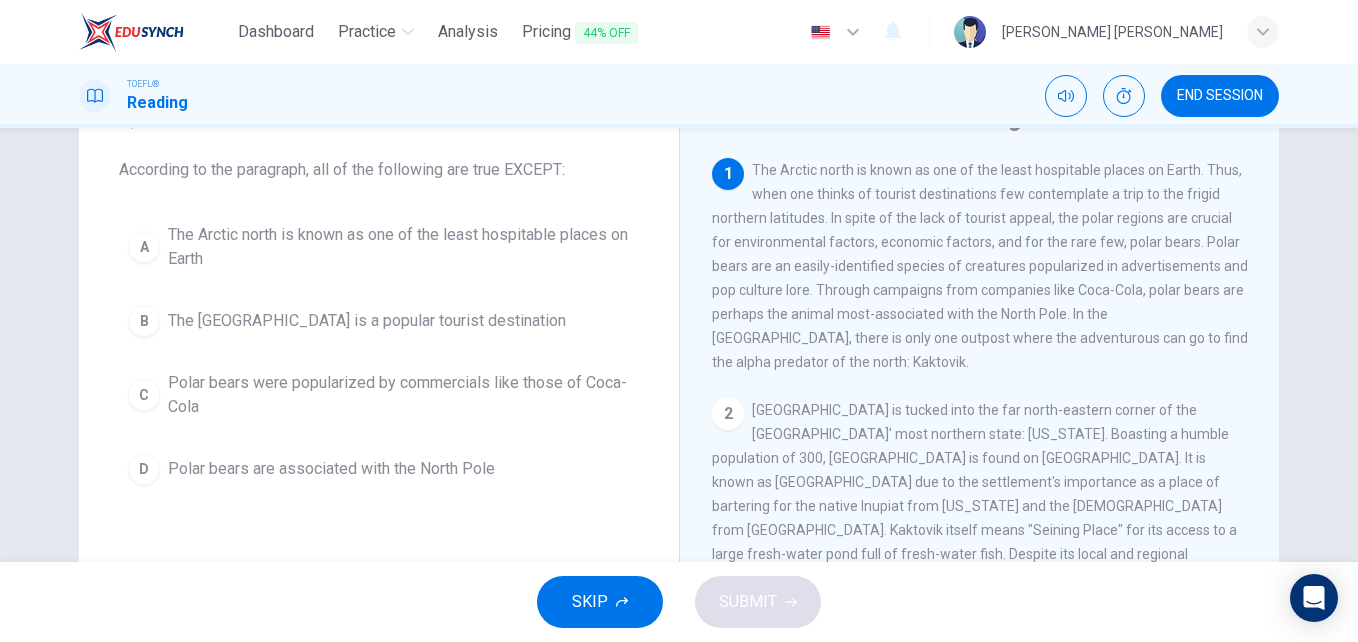 scroll, scrollTop: 141, scrollLeft: 0, axis: vertical 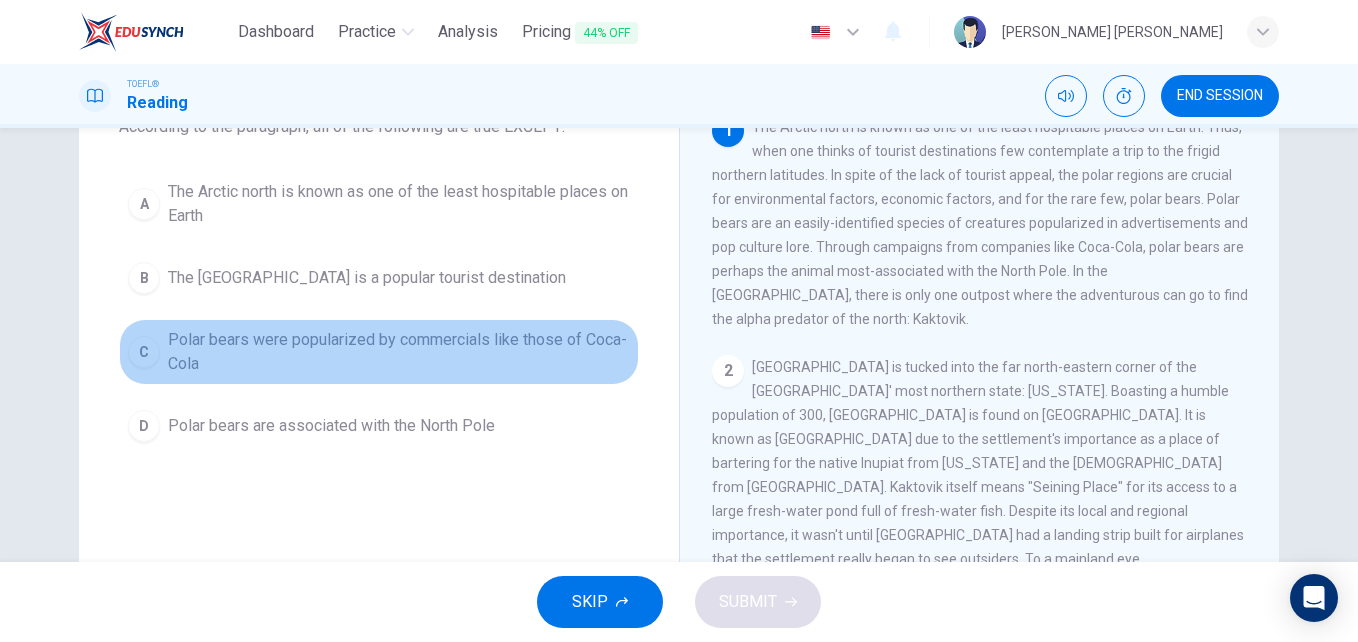 click on "Polar bears were popularized by commercials like those of Coca-Cola" at bounding box center (399, 352) 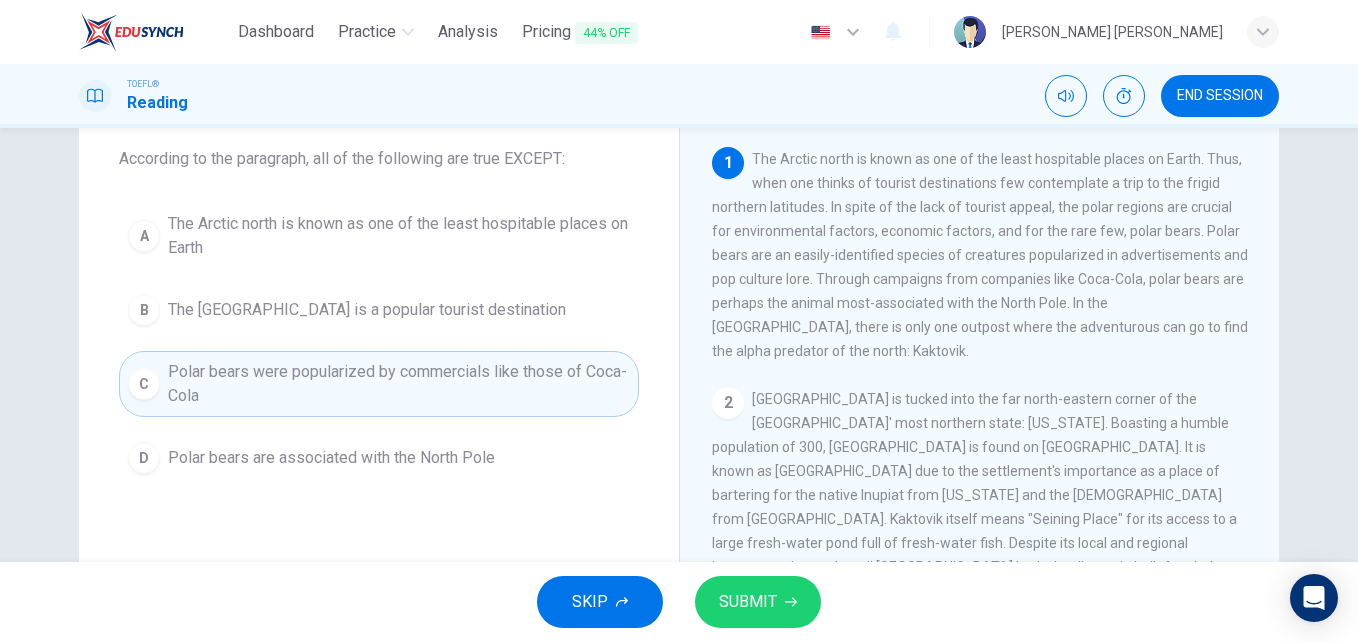 scroll, scrollTop: 141, scrollLeft: 0, axis: vertical 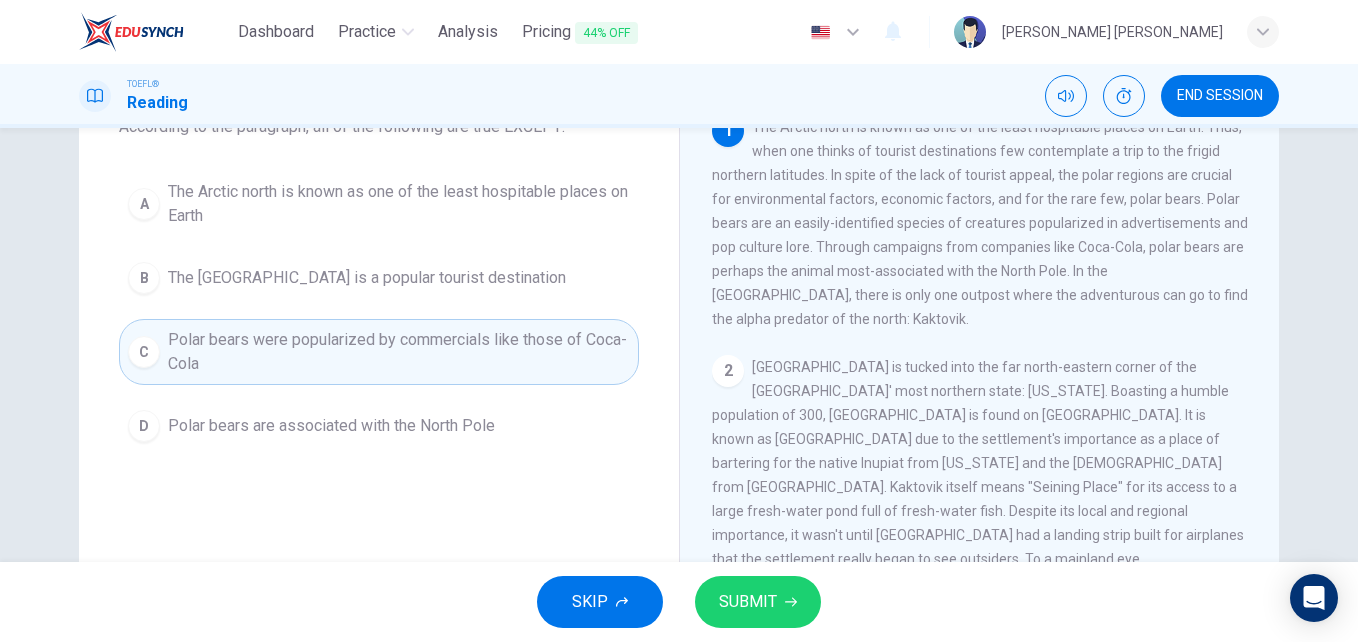 click on "The Arctic north is known as one of the least hospitable places on Earth" at bounding box center [399, 204] 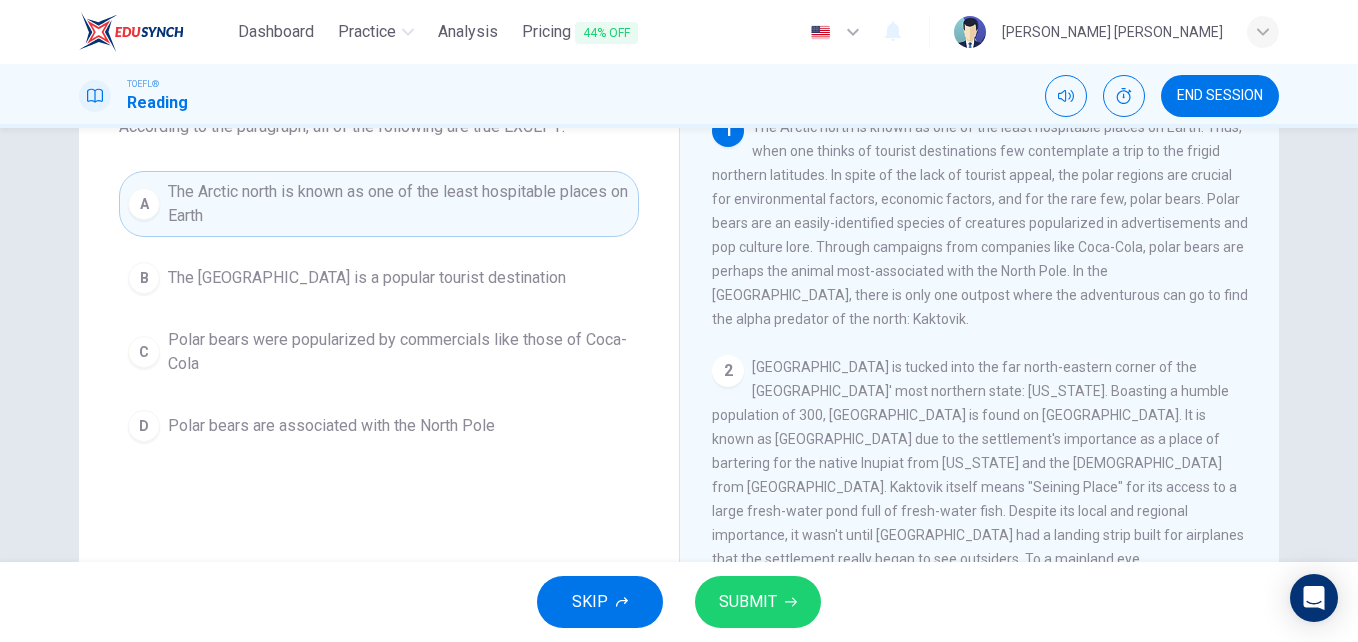click on "SUBMIT" at bounding box center [748, 602] 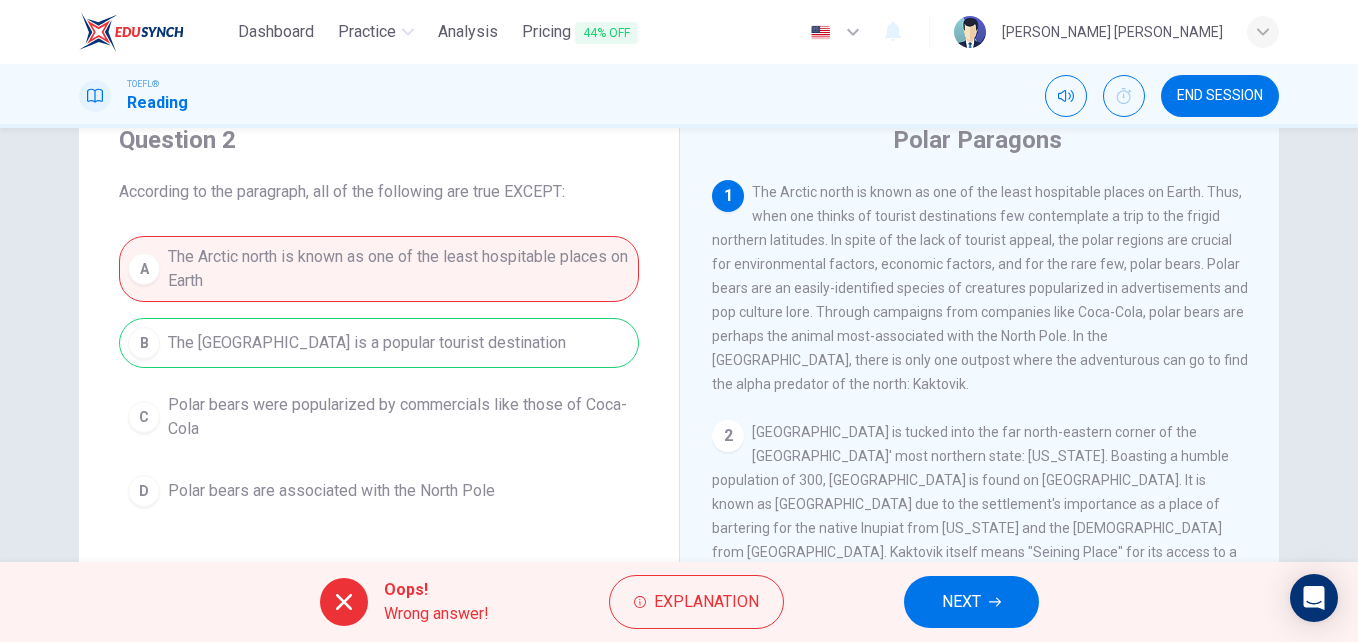 scroll, scrollTop: 41, scrollLeft: 0, axis: vertical 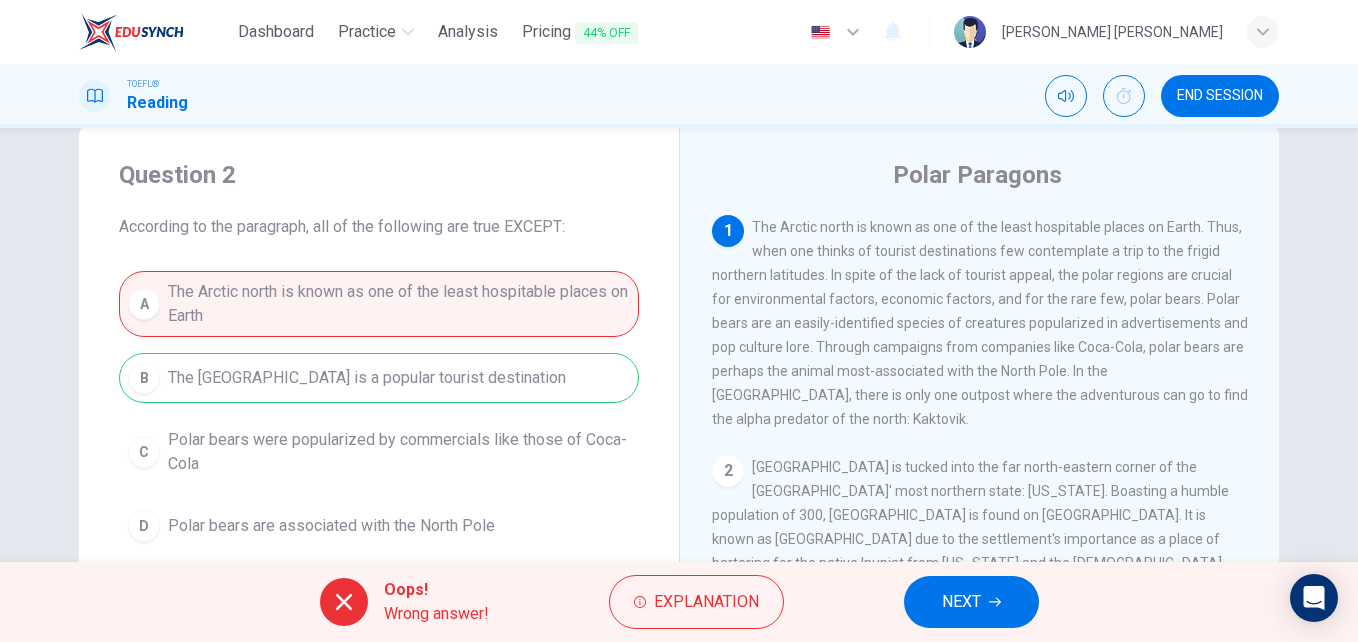 click on "NEXT" at bounding box center [971, 602] 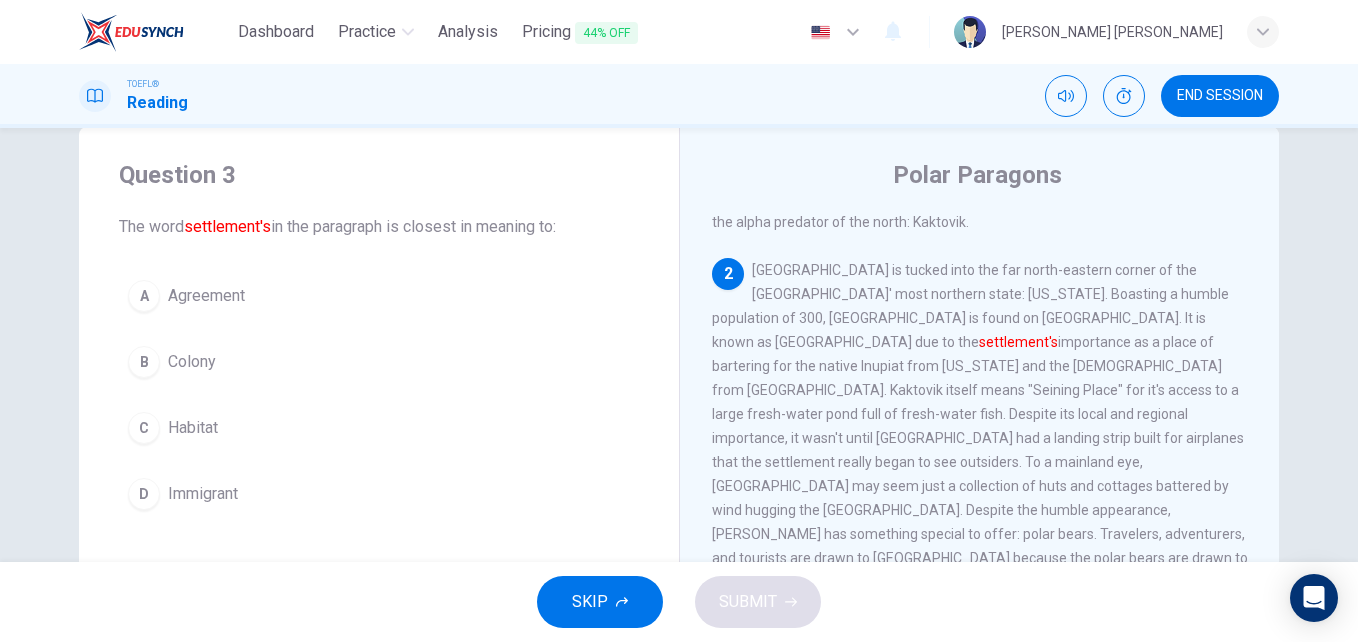 scroll, scrollTop: 199, scrollLeft: 0, axis: vertical 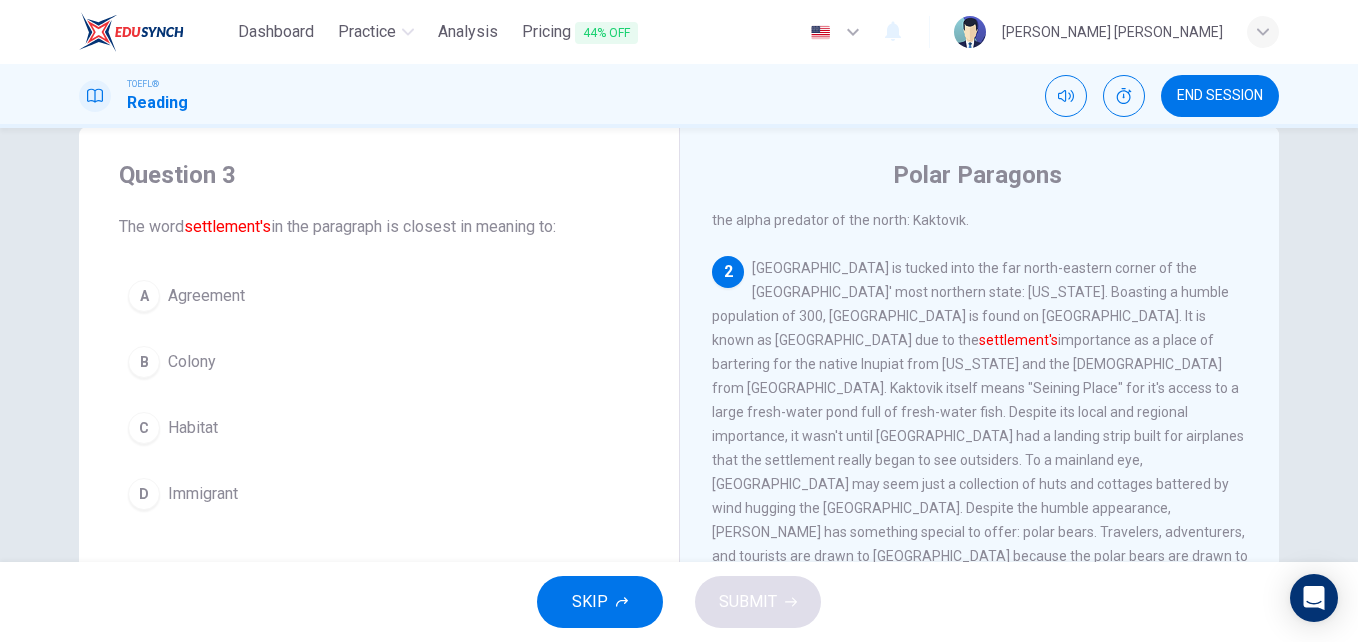 click on "A" at bounding box center (144, 296) 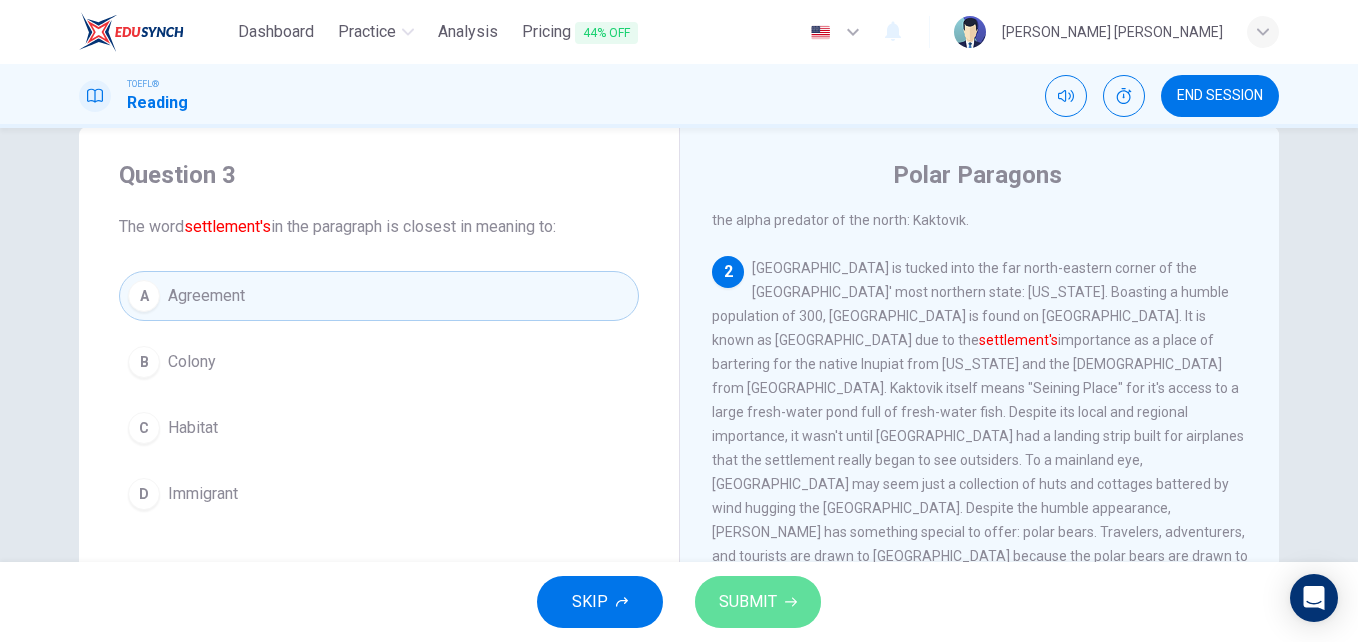 click on "SUBMIT" at bounding box center [758, 602] 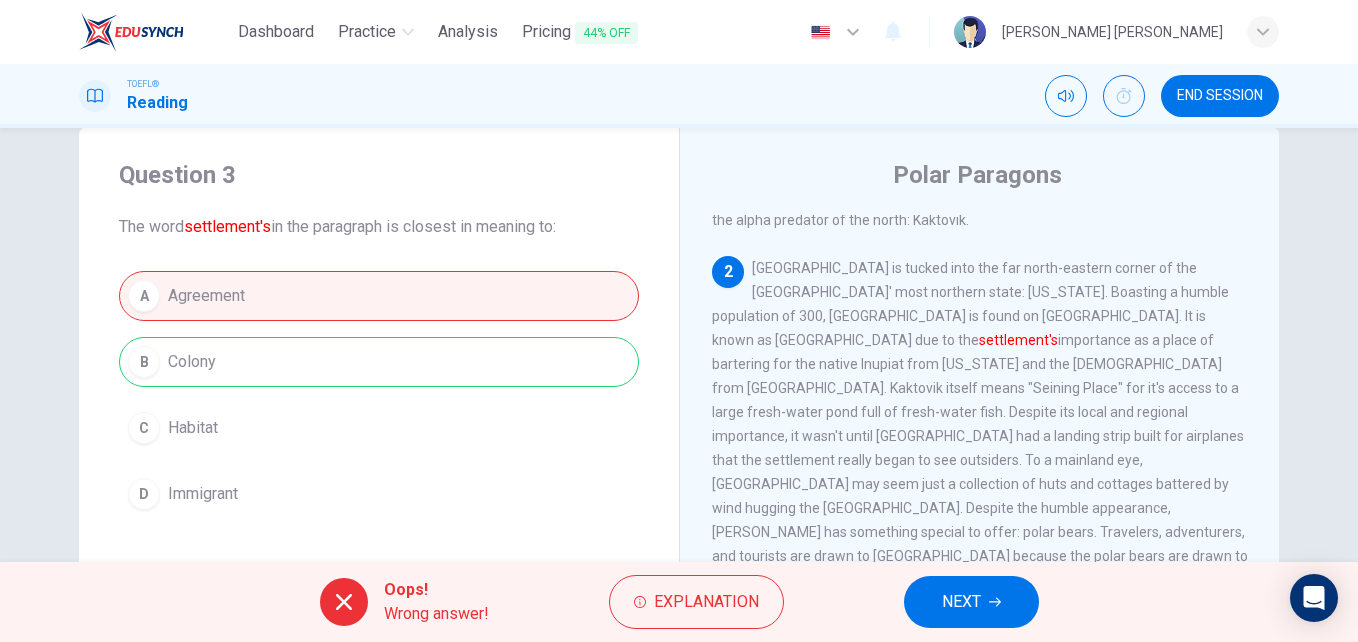 click on "NEXT" at bounding box center (961, 602) 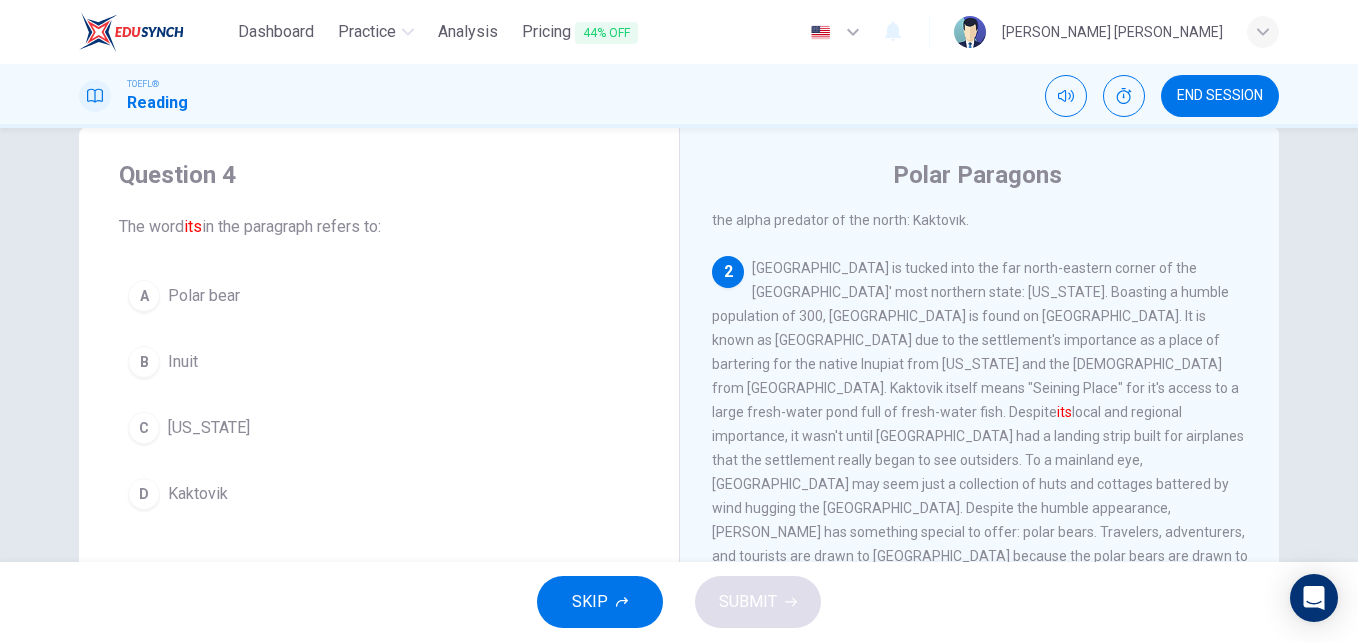 scroll, scrollTop: 249, scrollLeft: 0, axis: vertical 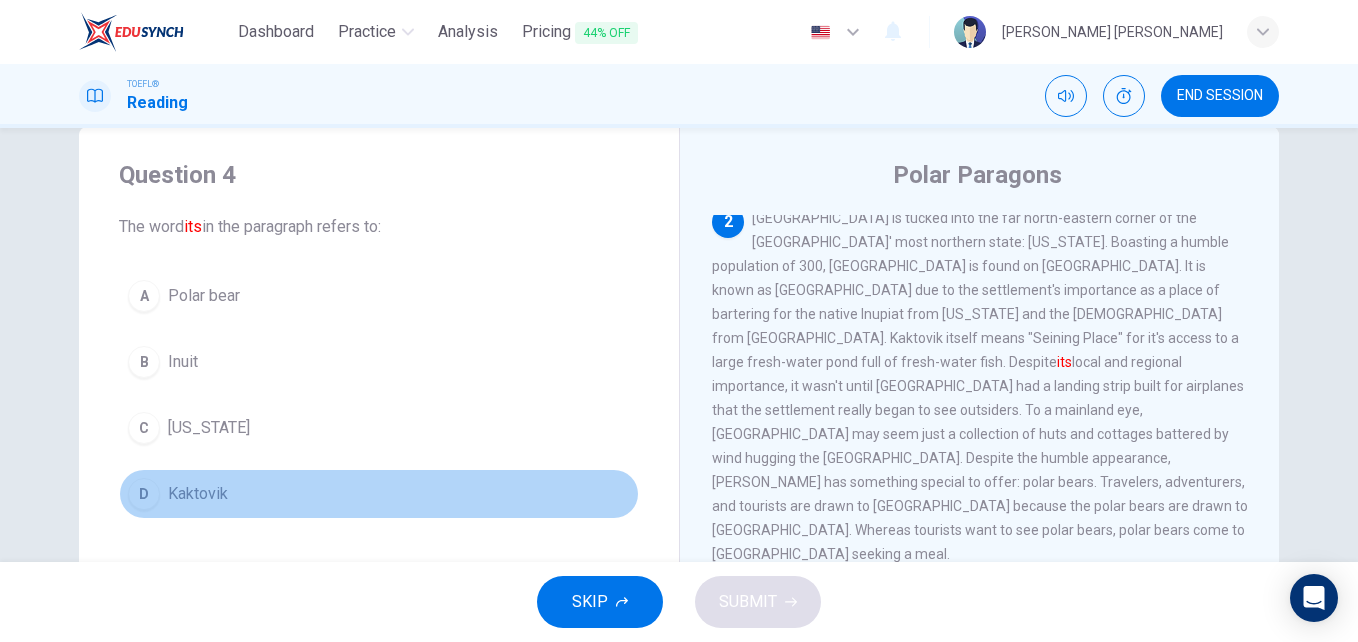 click on "D" at bounding box center [144, 494] 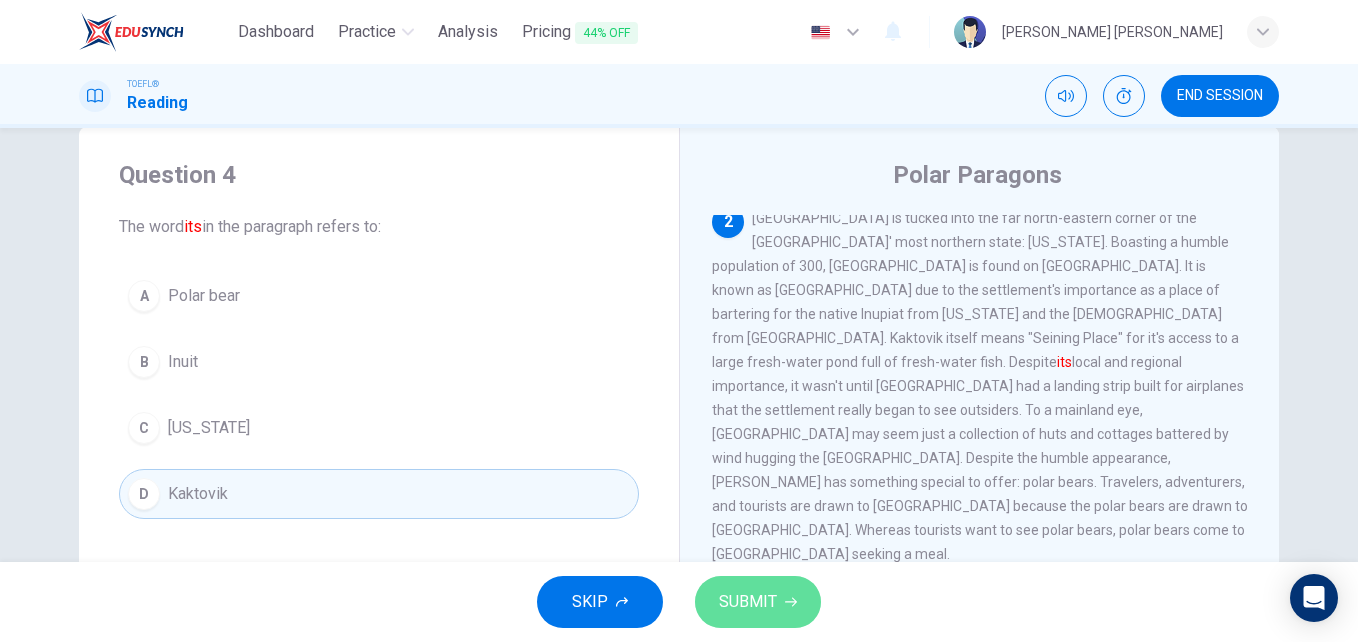 click 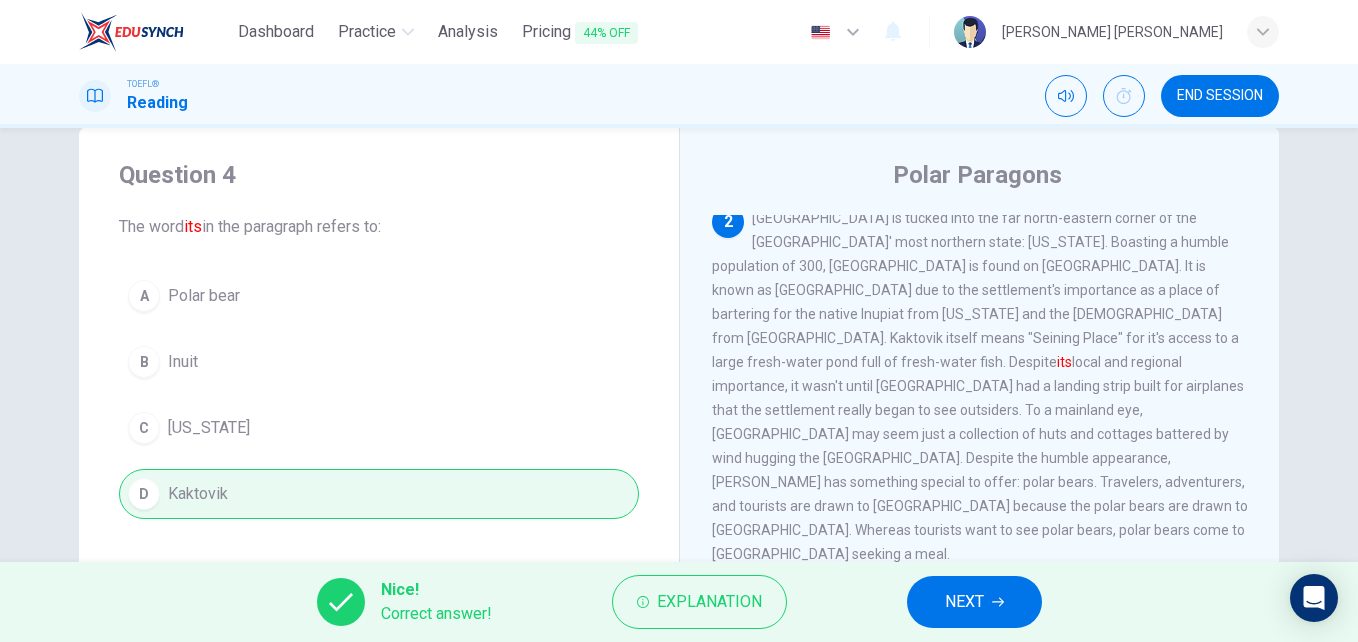 click on "NEXT" at bounding box center (974, 602) 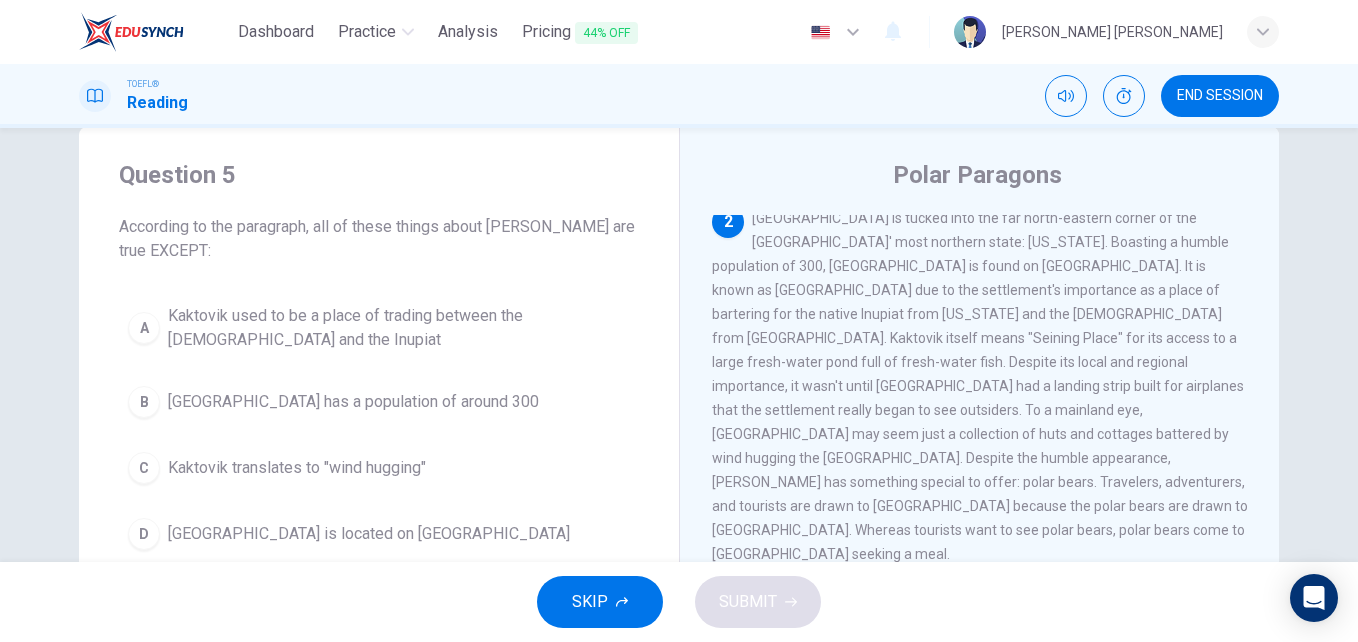 drag, startPoint x: 792, startPoint y: 333, endPoint x: 1031, endPoint y: 318, distance: 239.47025 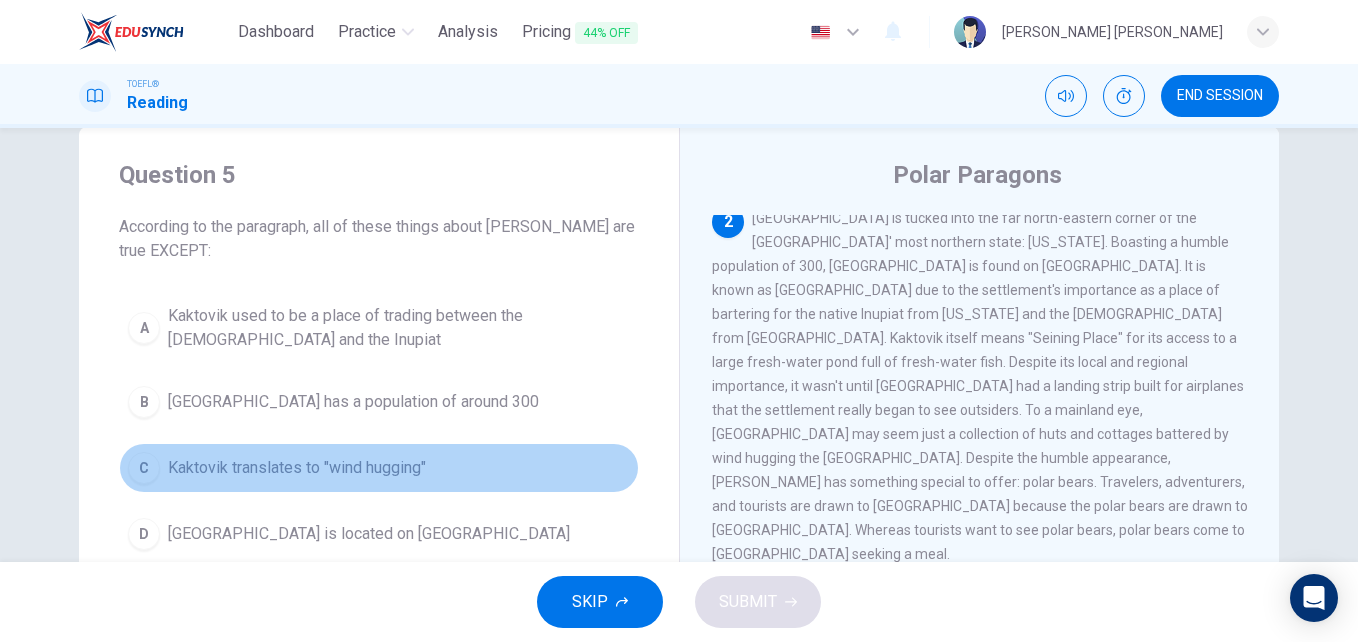 click on "Kaktovik translates to "wind hugging"" at bounding box center (297, 468) 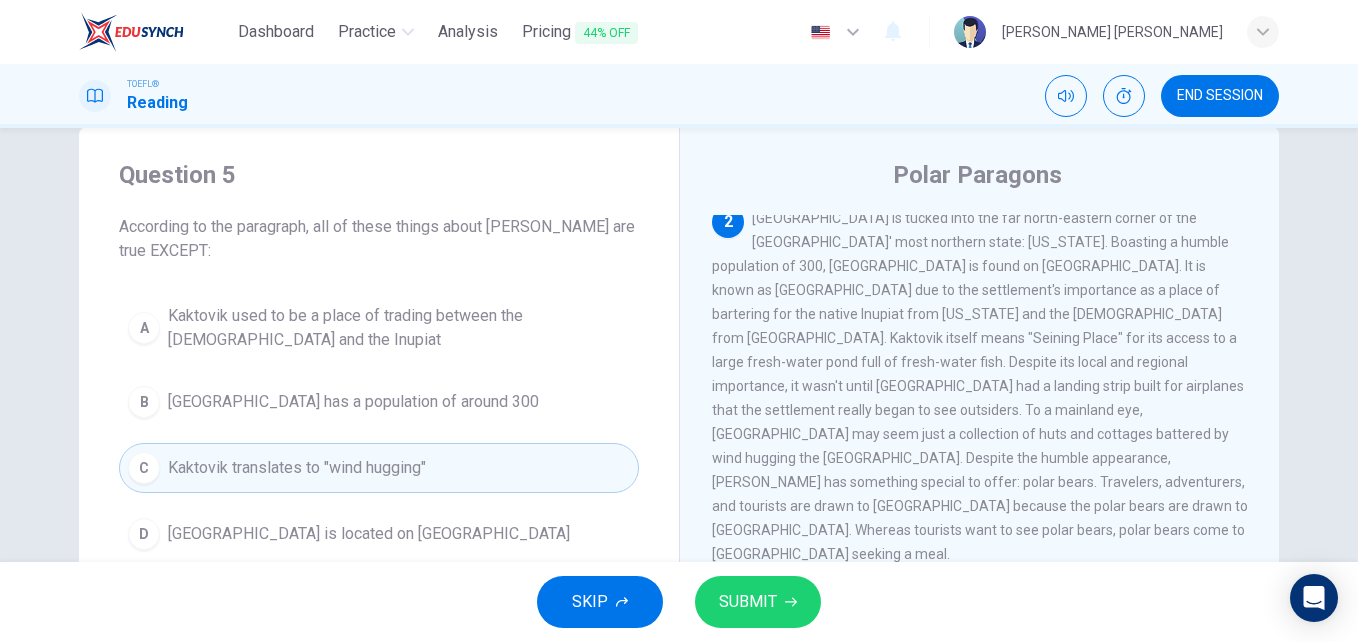click on "SUBMIT" at bounding box center [748, 602] 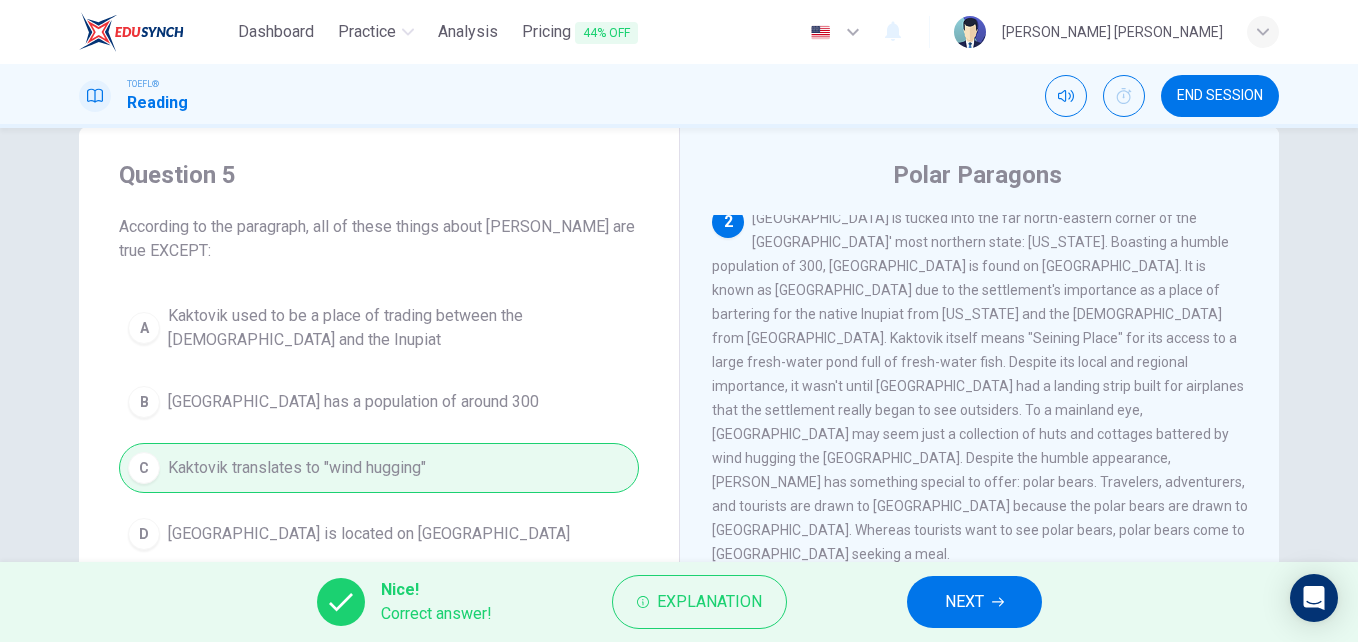 click on "NEXT" at bounding box center (974, 602) 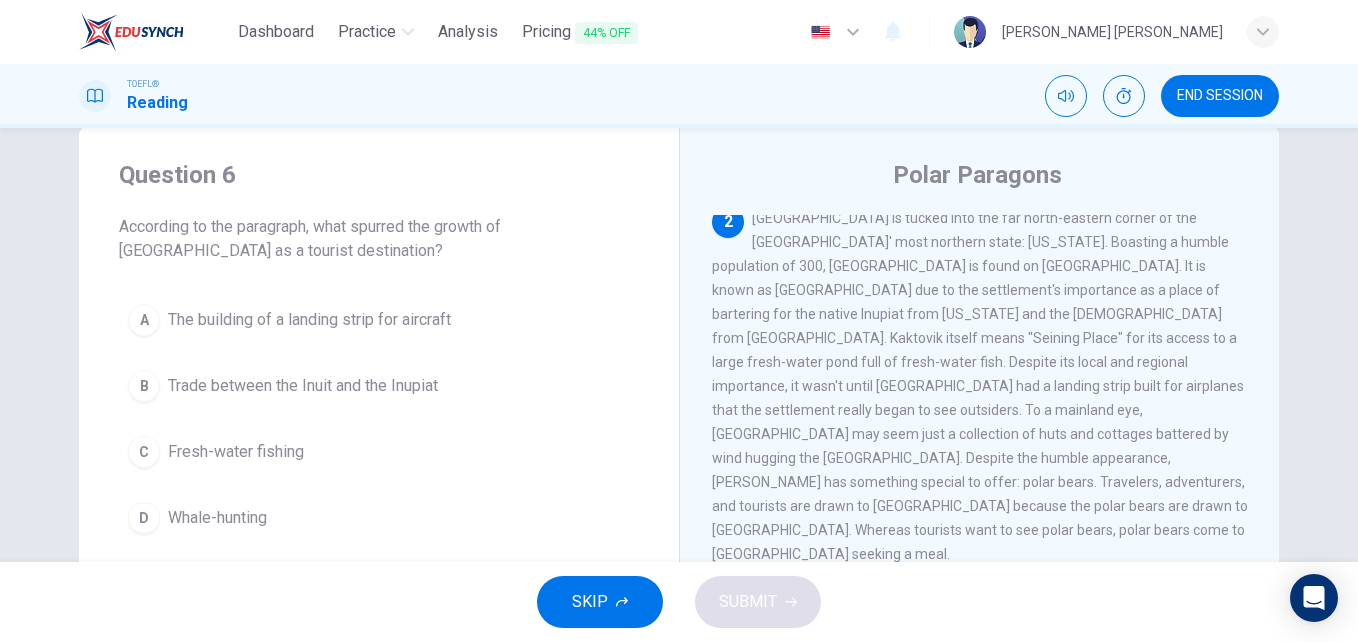click on "Fresh-water fishing" at bounding box center (236, 452) 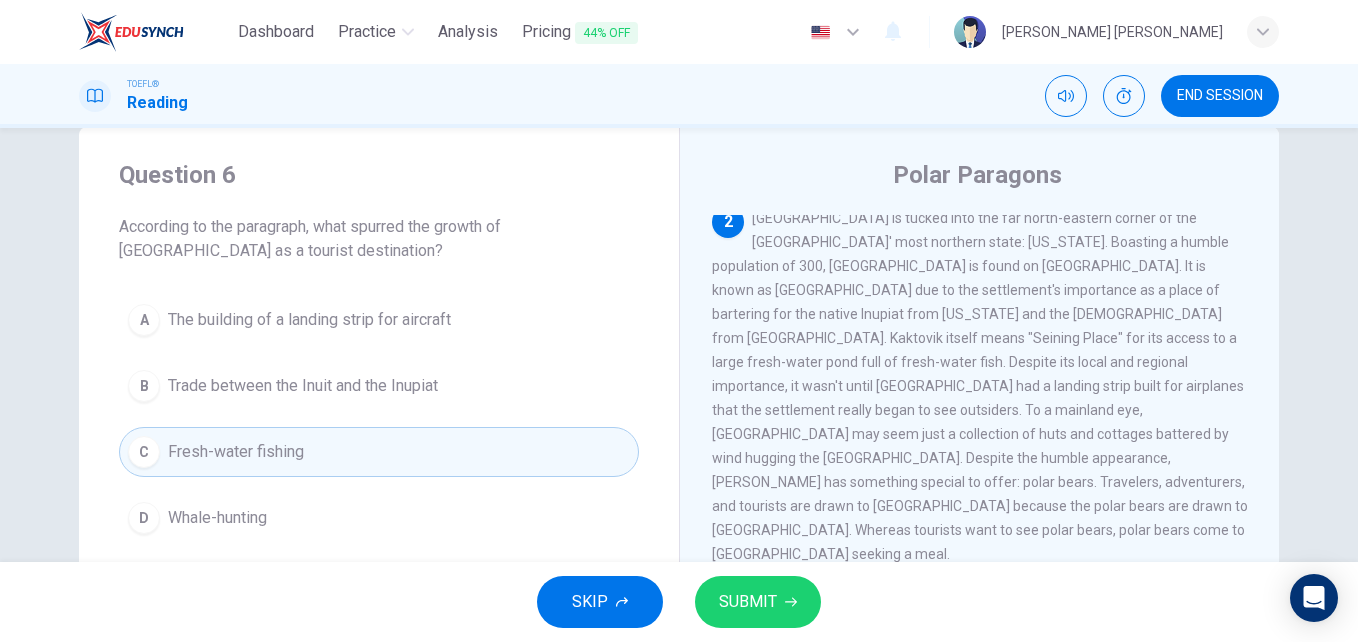 click on "SUBMIT" at bounding box center (758, 602) 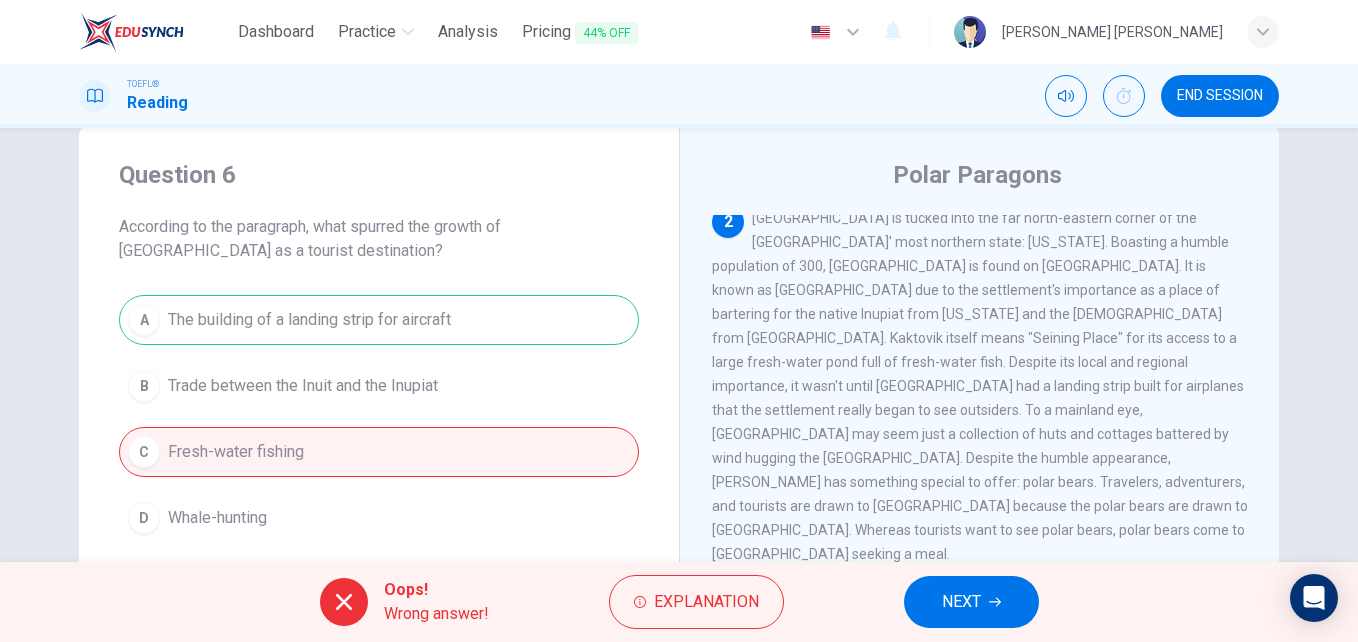 click on "NEXT" at bounding box center (971, 602) 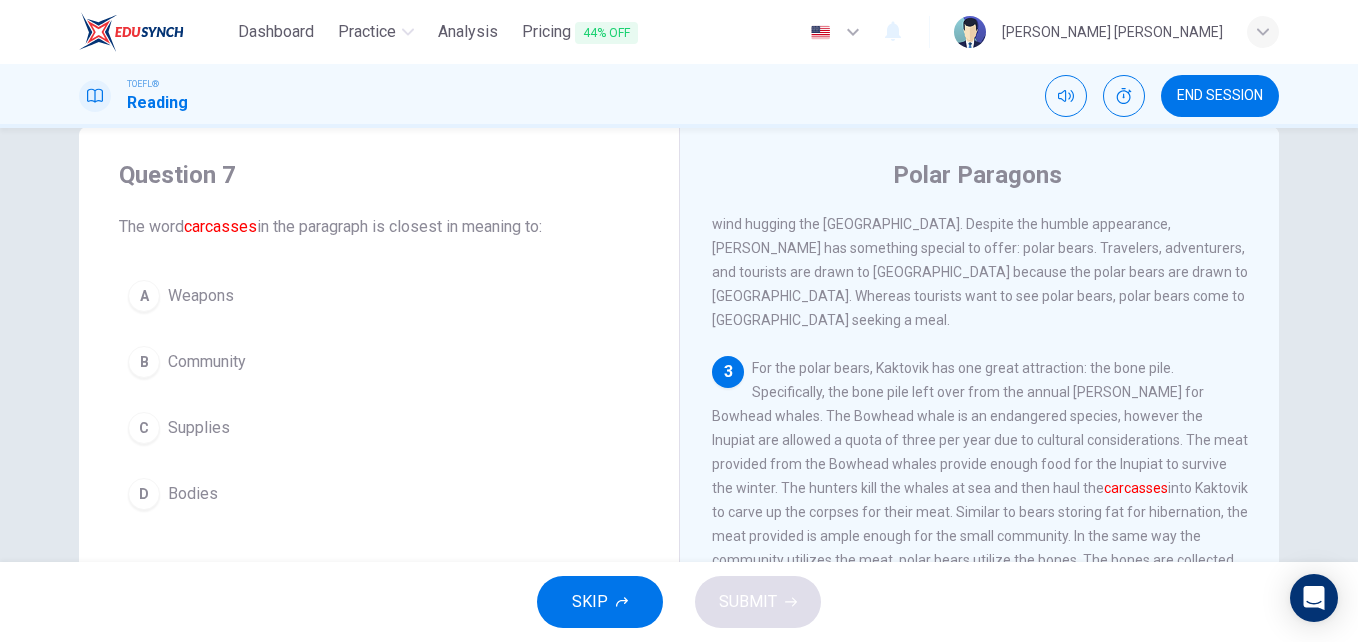 scroll, scrollTop: 498, scrollLeft: 0, axis: vertical 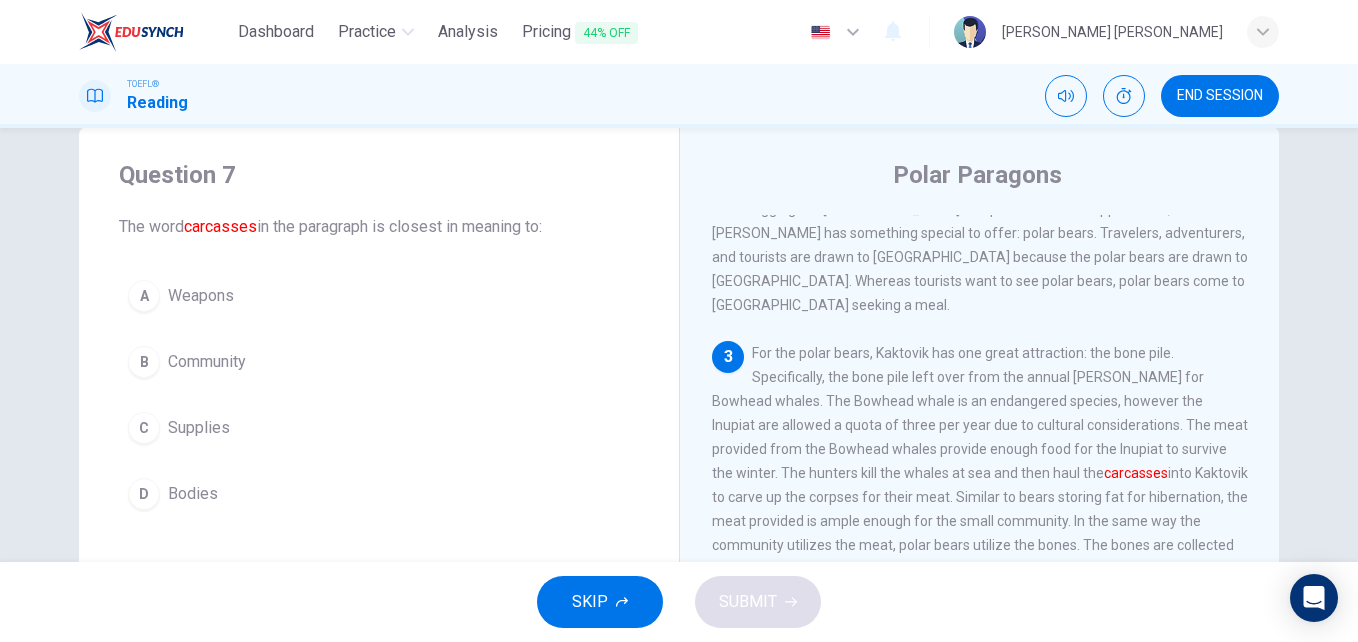 click on "D" at bounding box center (144, 494) 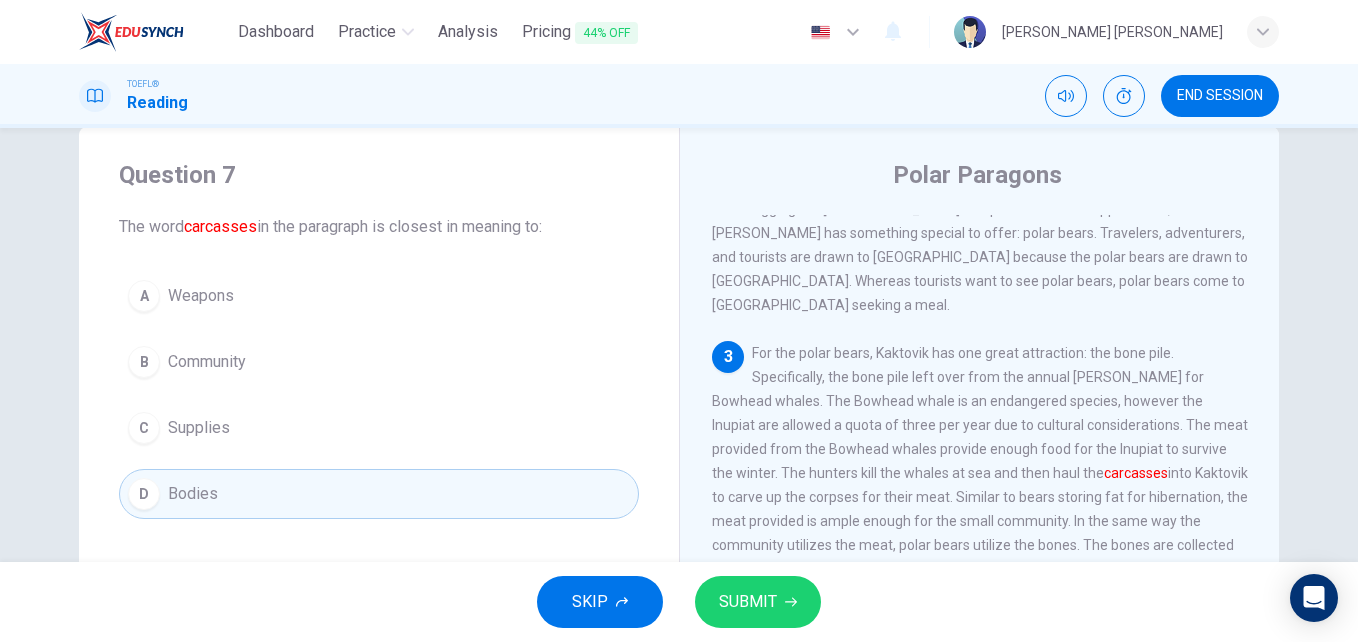 click on "SUBMIT" at bounding box center [748, 602] 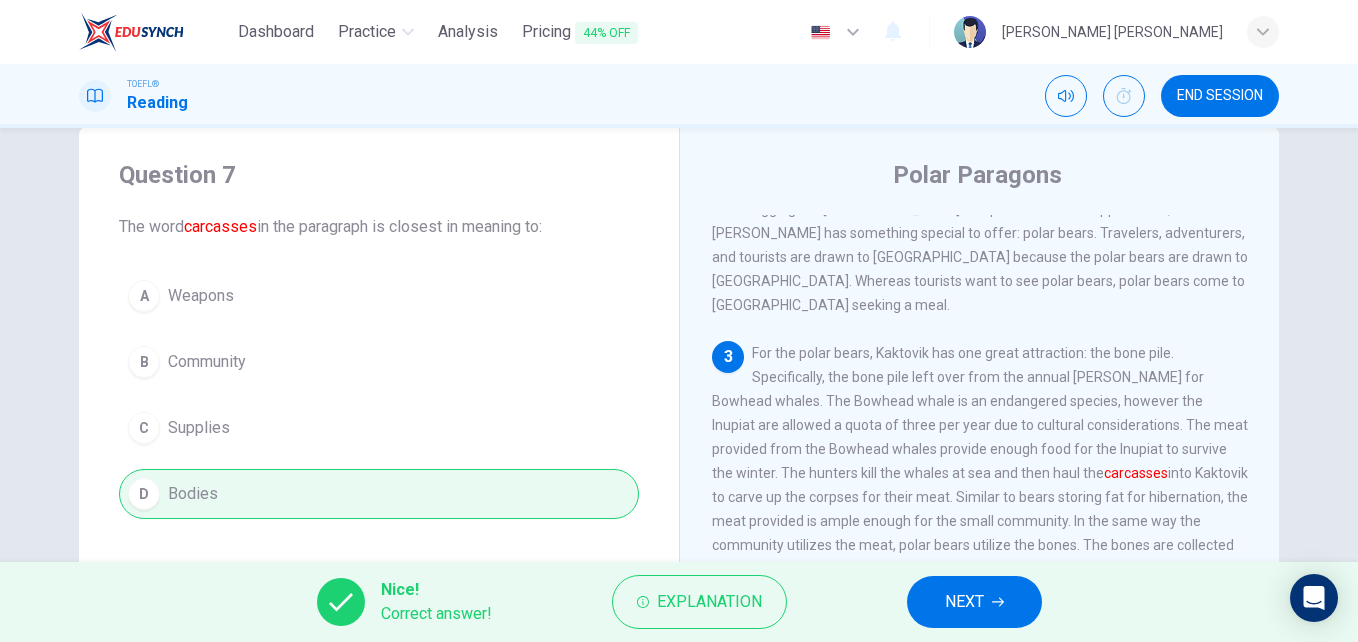 click on "NEXT" at bounding box center [964, 602] 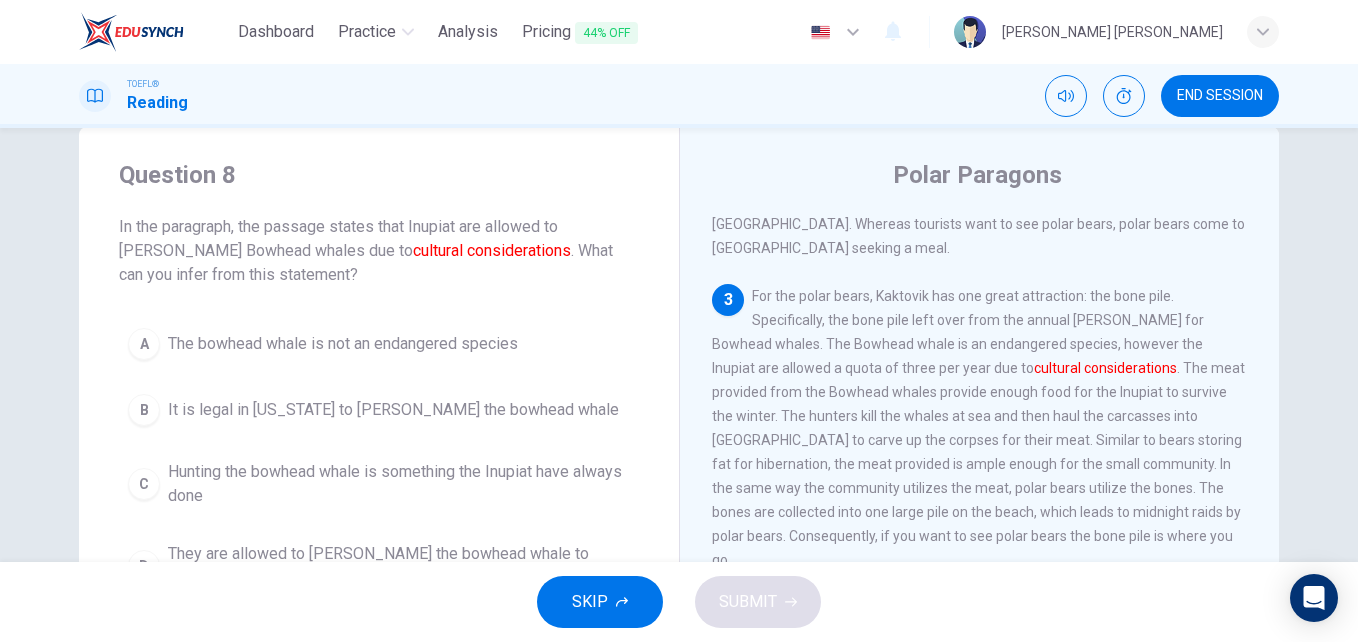 scroll, scrollTop: 600, scrollLeft: 0, axis: vertical 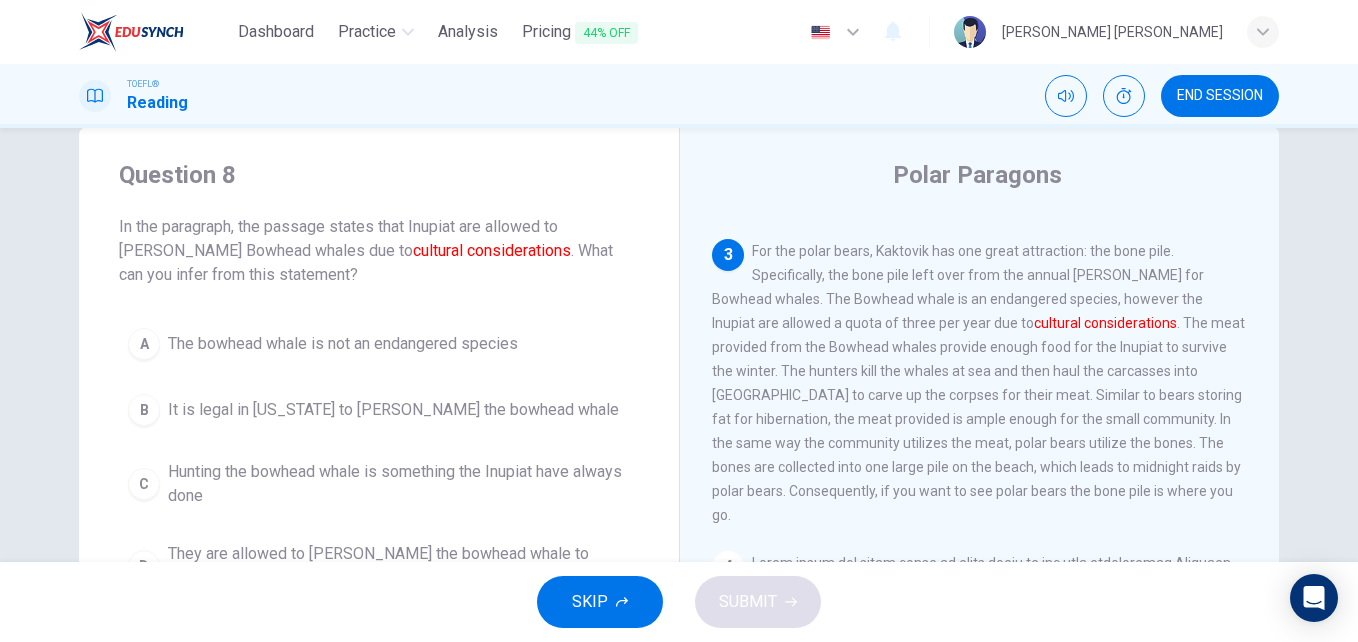 click on "It is legal in [US_STATE] to [PERSON_NAME] the bowhead whale" at bounding box center [393, 410] 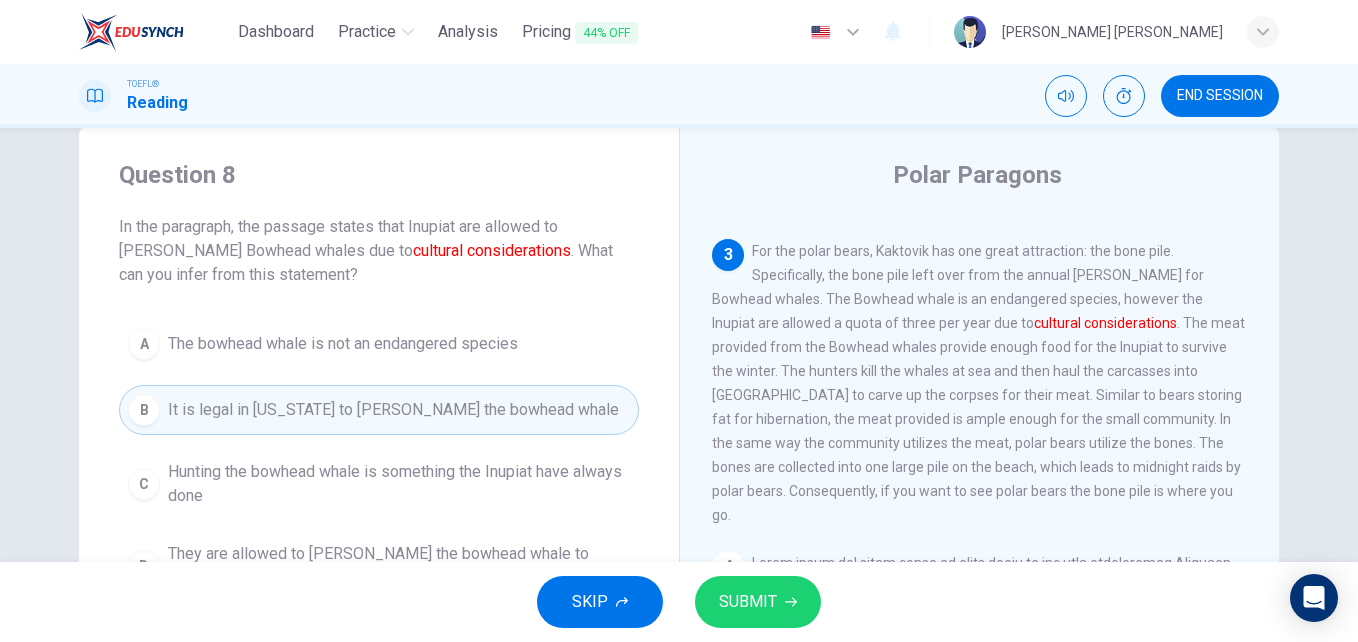 click on "SUBMIT" at bounding box center [748, 602] 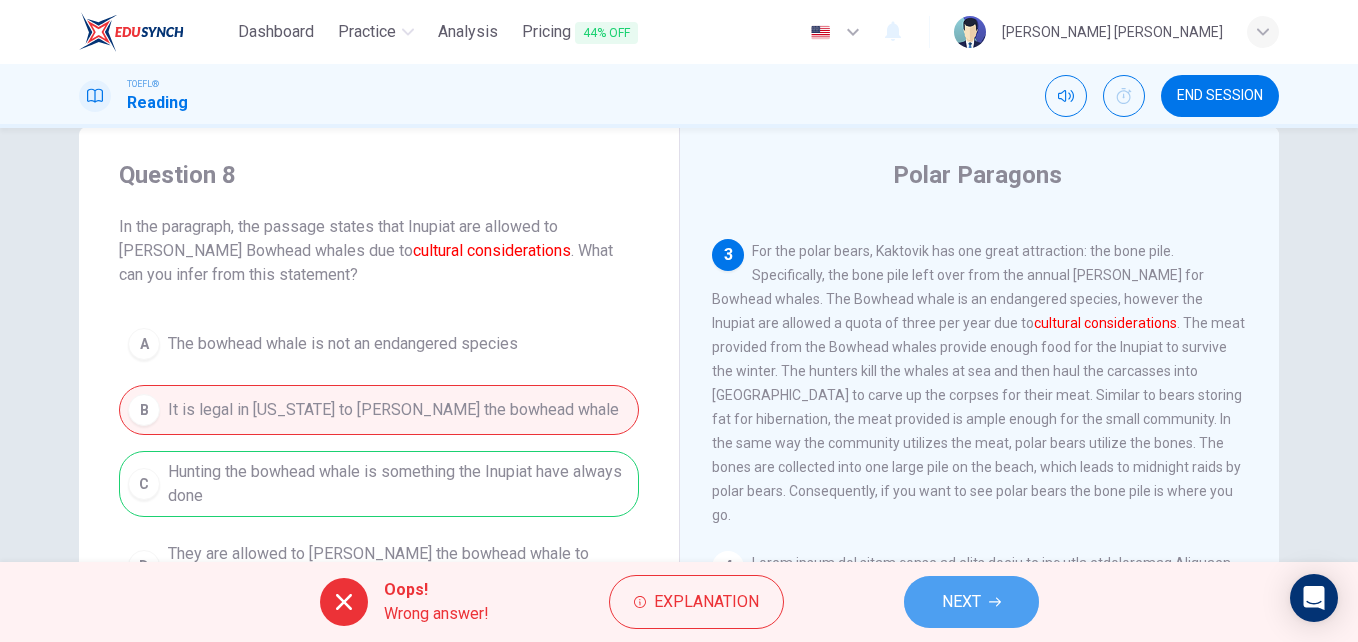 click on "NEXT" at bounding box center [971, 602] 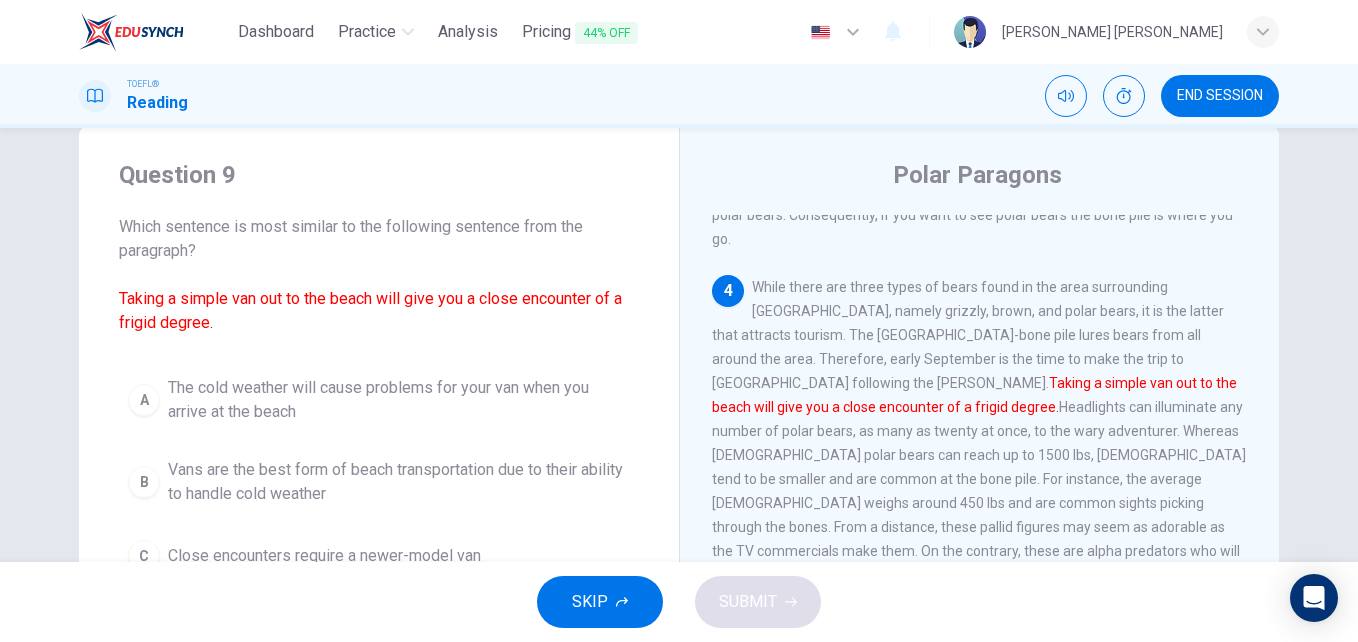 scroll, scrollTop: 897, scrollLeft: 0, axis: vertical 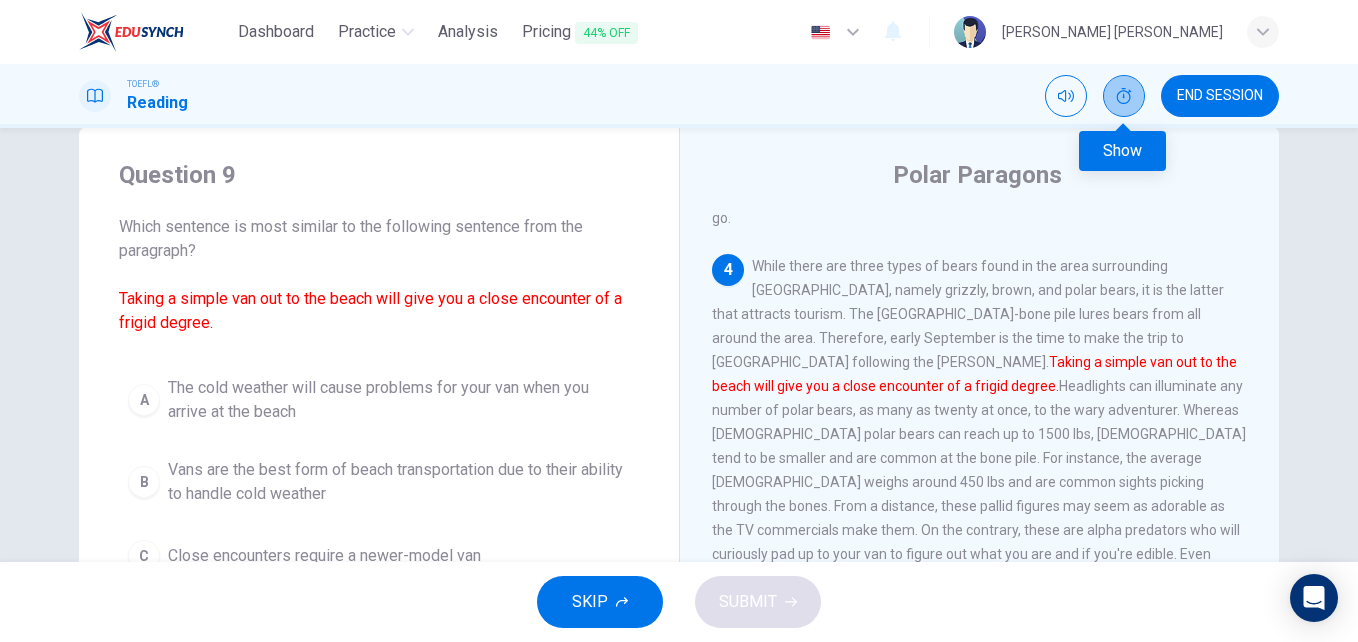 click at bounding box center (1124, 96) 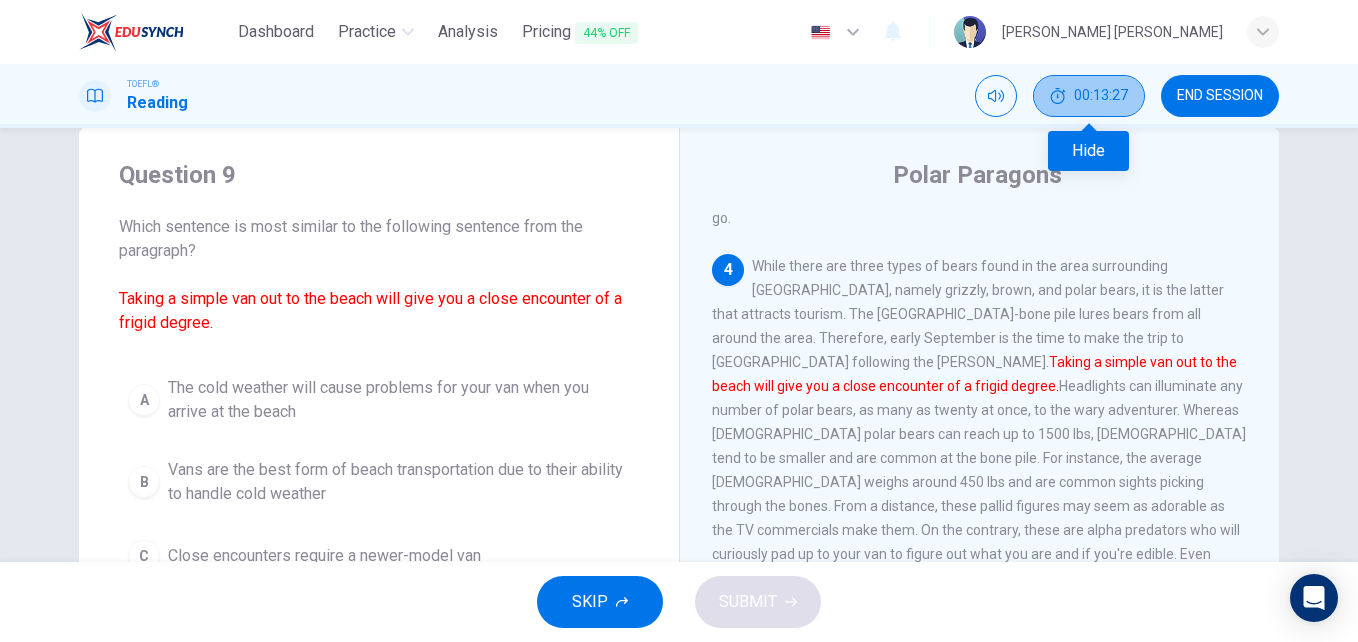 click on "00:13:27" at bounding box center [1089, 96] 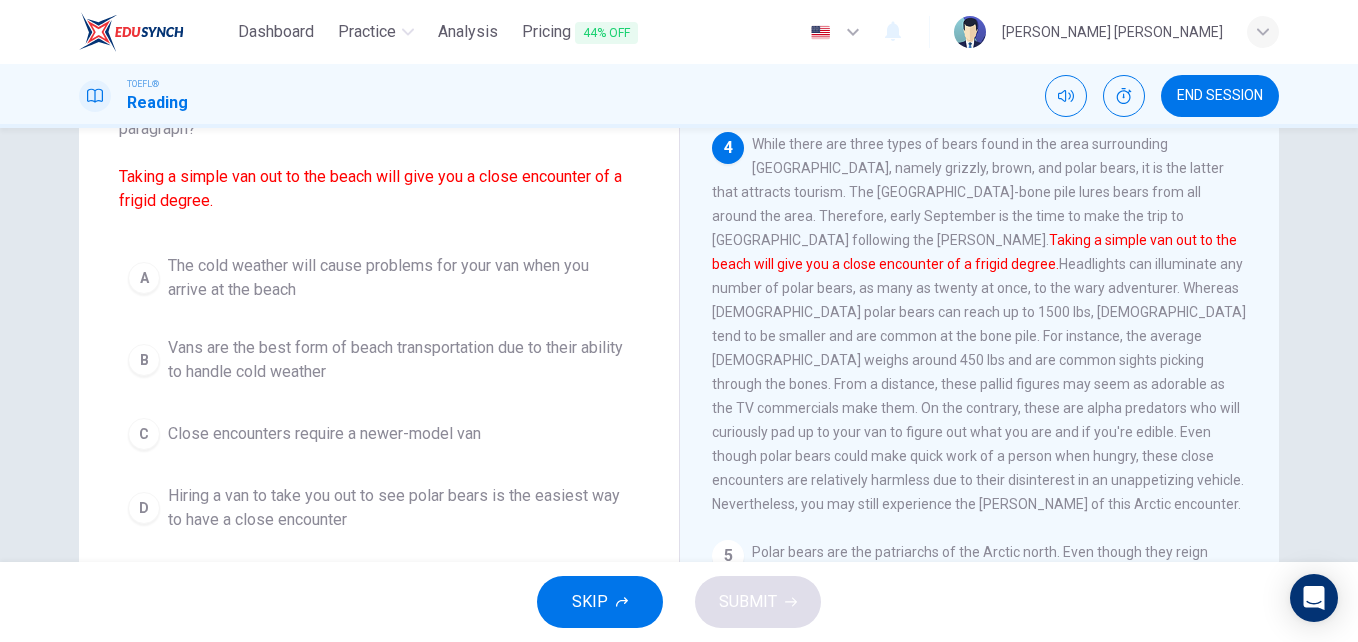 scroll, scrollTop: 164, scrollLeft: 0, axis: vertical 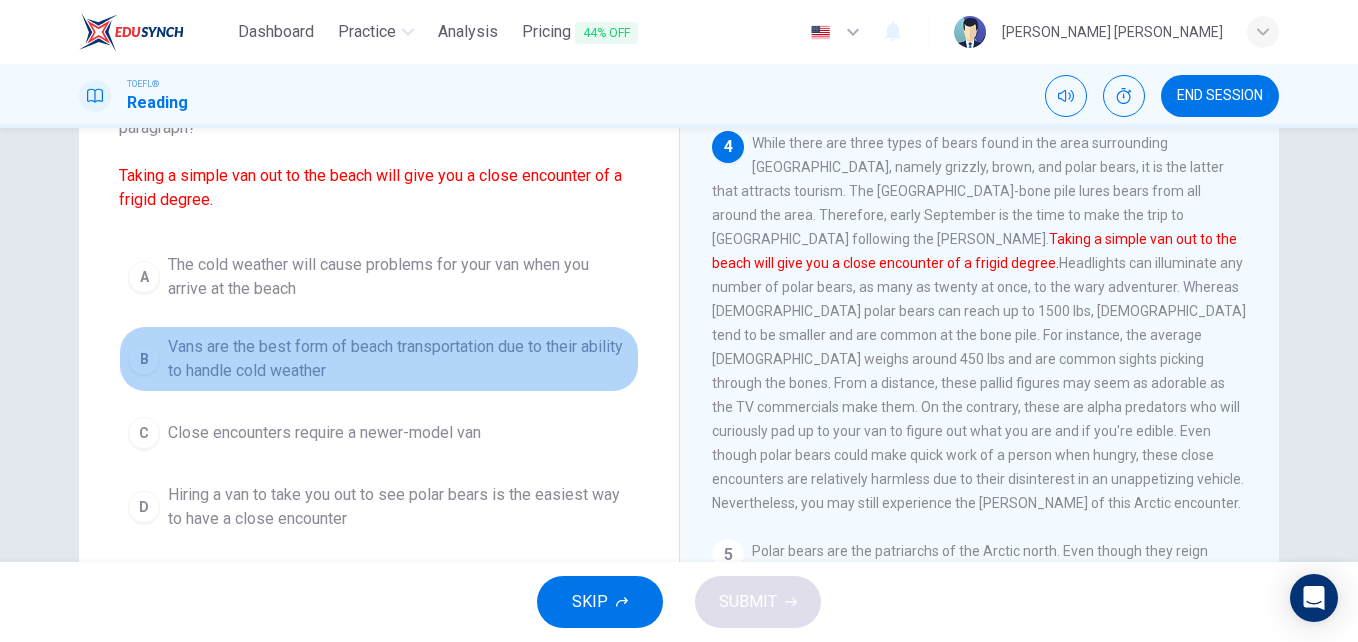 click on "Vans are the best form of beach transportation due to their ability to handle cold weather" at bounding box center [399, 359] 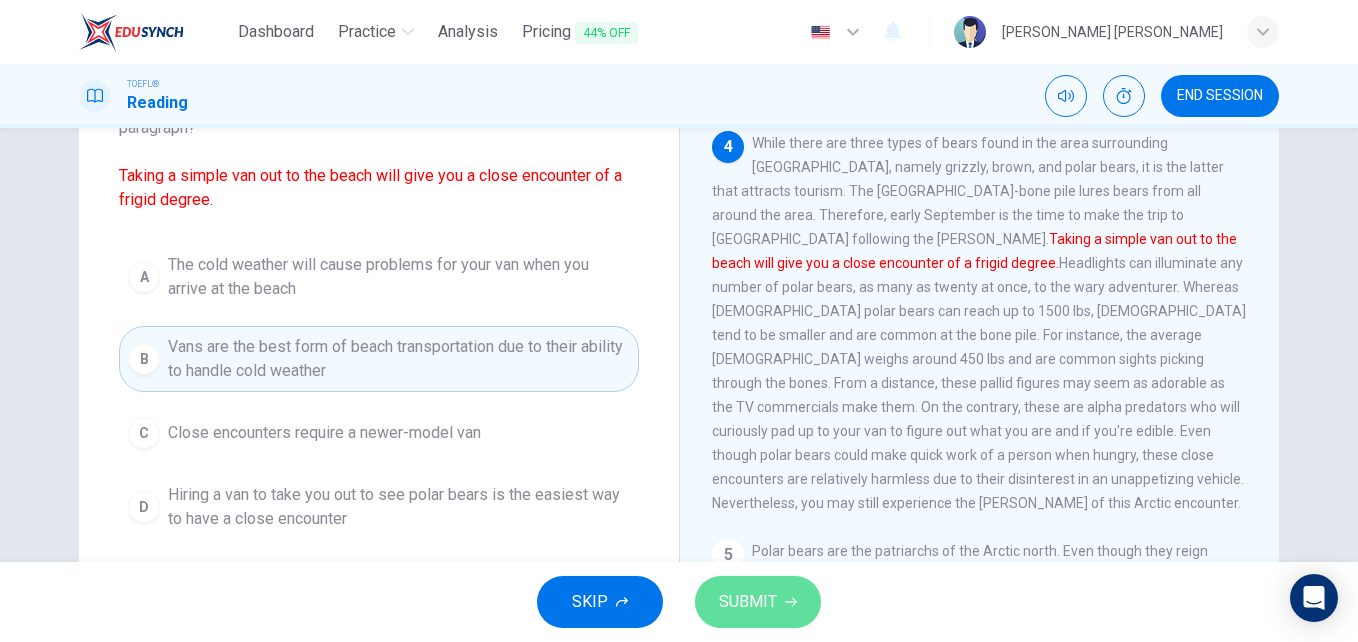 click on "SUBMIT" at bounding box center [748, 602] 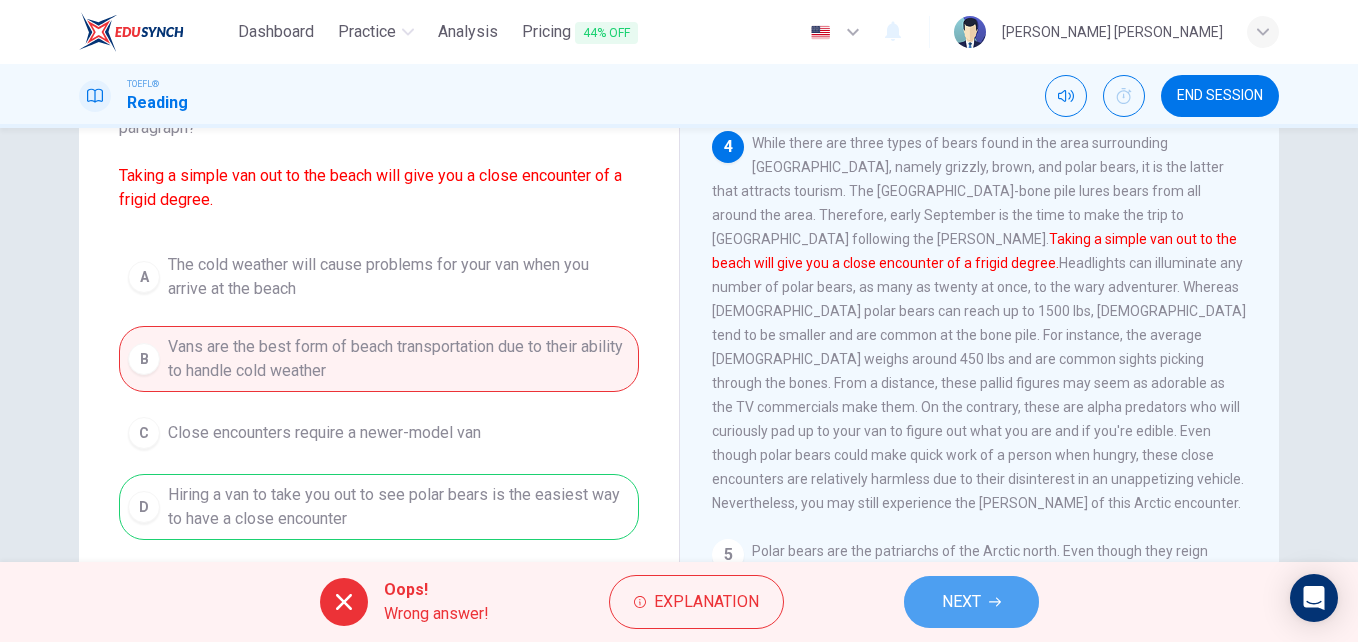 click on "NEXT" at bounding box center [961, 602] 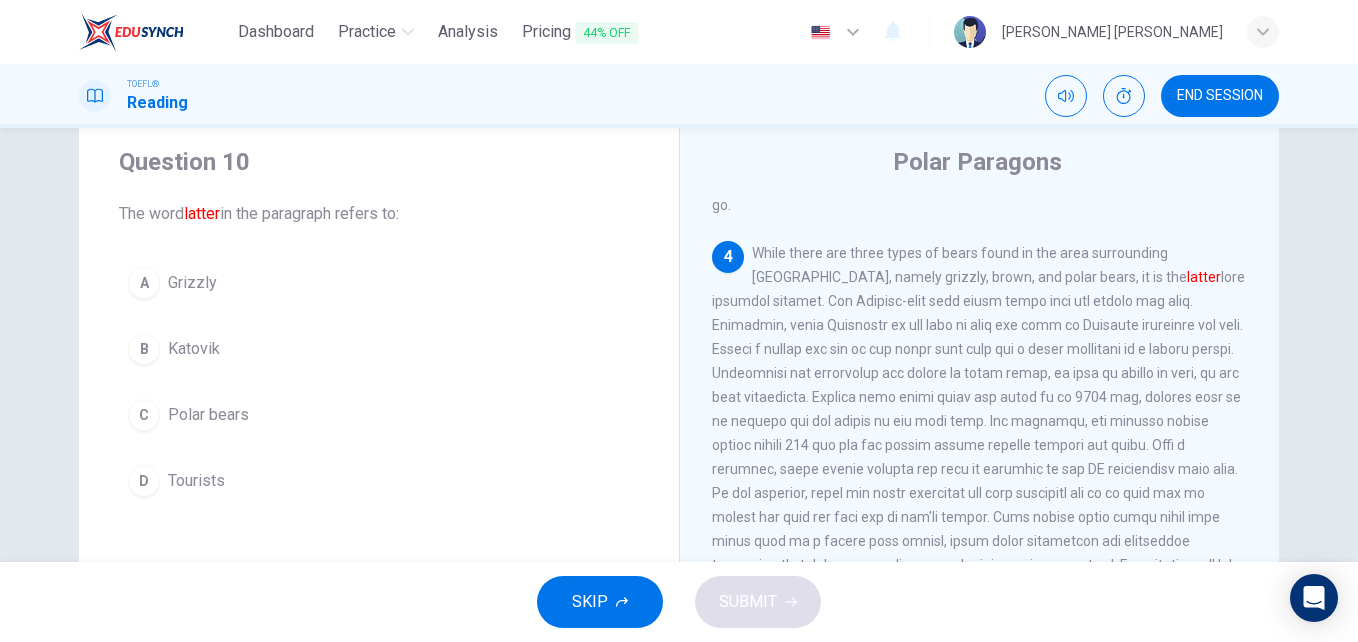 scroll, scrollTop: 55, scrollLeft: 0, axis: vertical 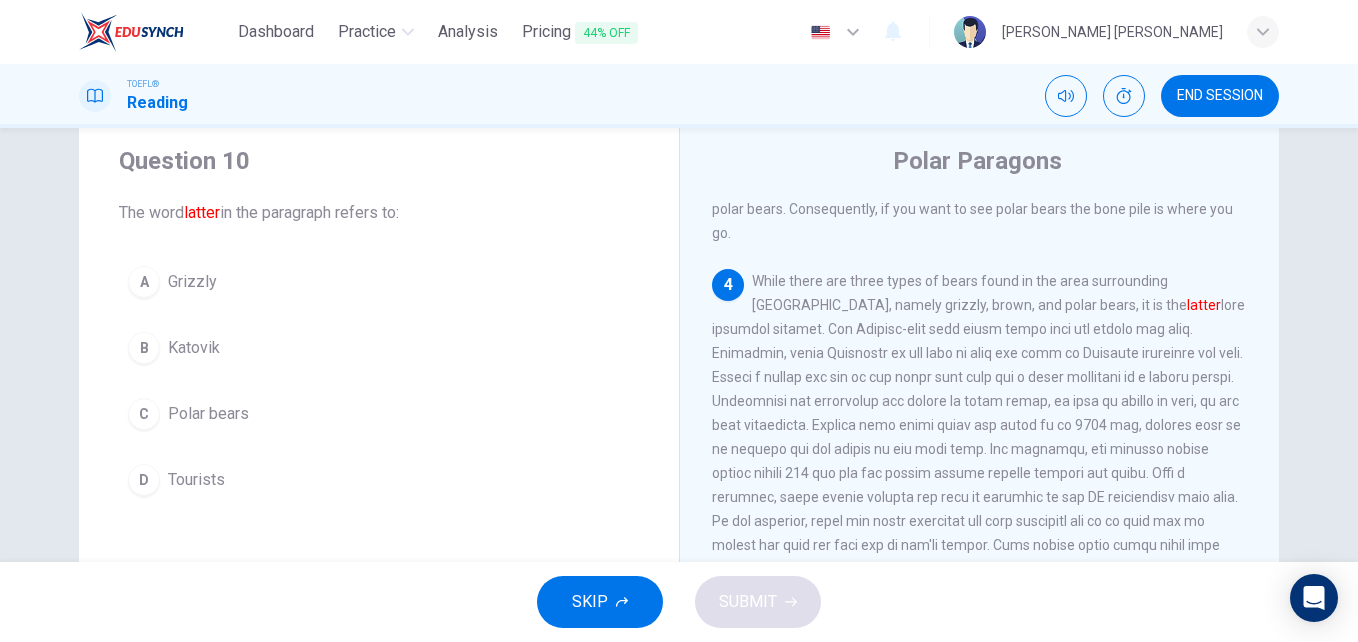 click on "1 The Arctic north is known as one of the least hospitable places on Earth. Thus, when one thinks of tourist destinations few contemplate a trip to the frigid northern latitudes. In spite of the lack of tourist appeal, the polar regions are crucial for environmental factors, economic factors, and for the rare few, polar bears. Polar bears are an easily-identified species of creatures popularized in advertisements and pop culture lore. Through campaigns from companies like Coca-Cola, polar bears are perhaps the animal most-associated with the North Pole. In the [GEOGRAPHIC_DATA], there is only one outpost where the adventurous can go to find the alpha predator of the north: Kaktovik. 2 3 4 While there are three types of bears found in the area surrounding [GEOGRAPHIC_DATA], namely grizzly, brown, and polar bears, it is the  latter 5" at bounding box center [993, 488] 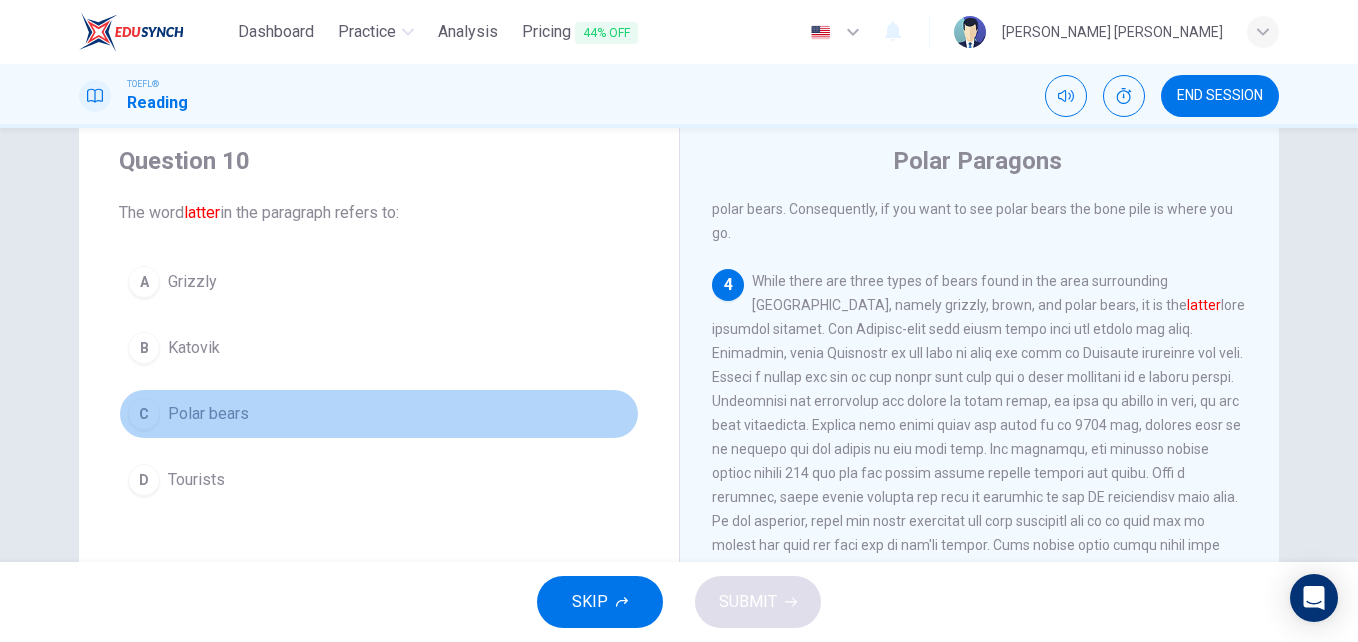 click on "Polar bears" at bounding box center [208, 414] 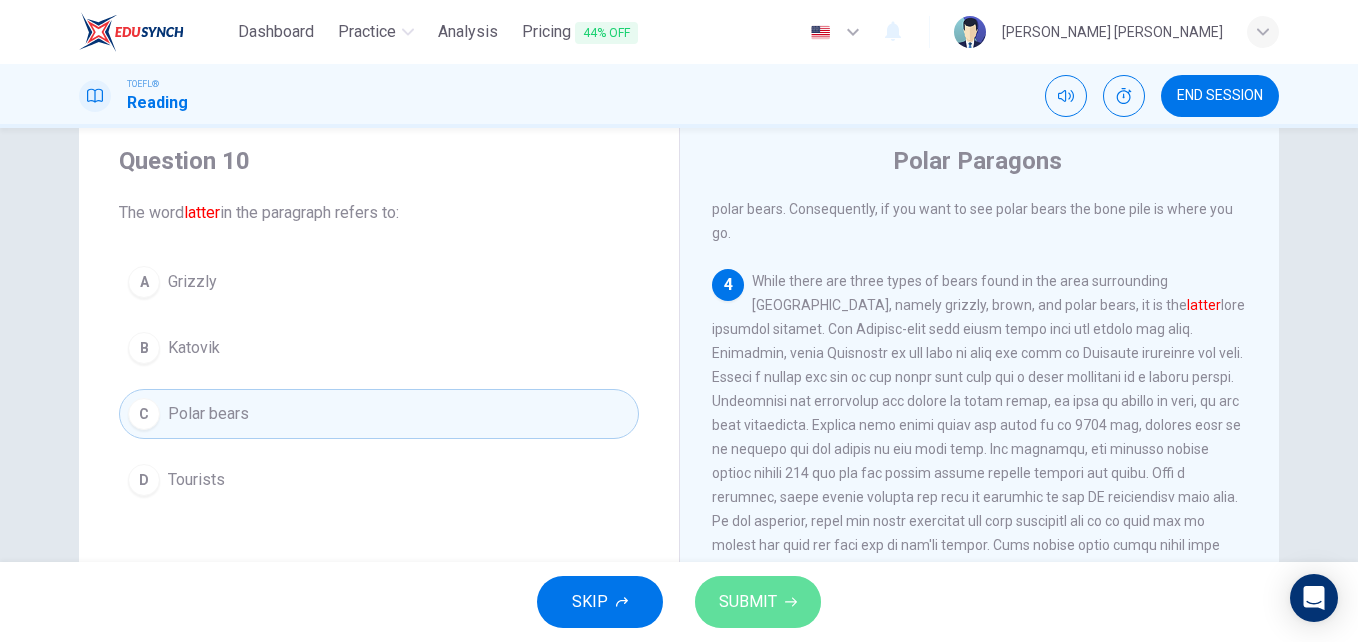 click on "SUBMIT" at bounding box center (758, 602) 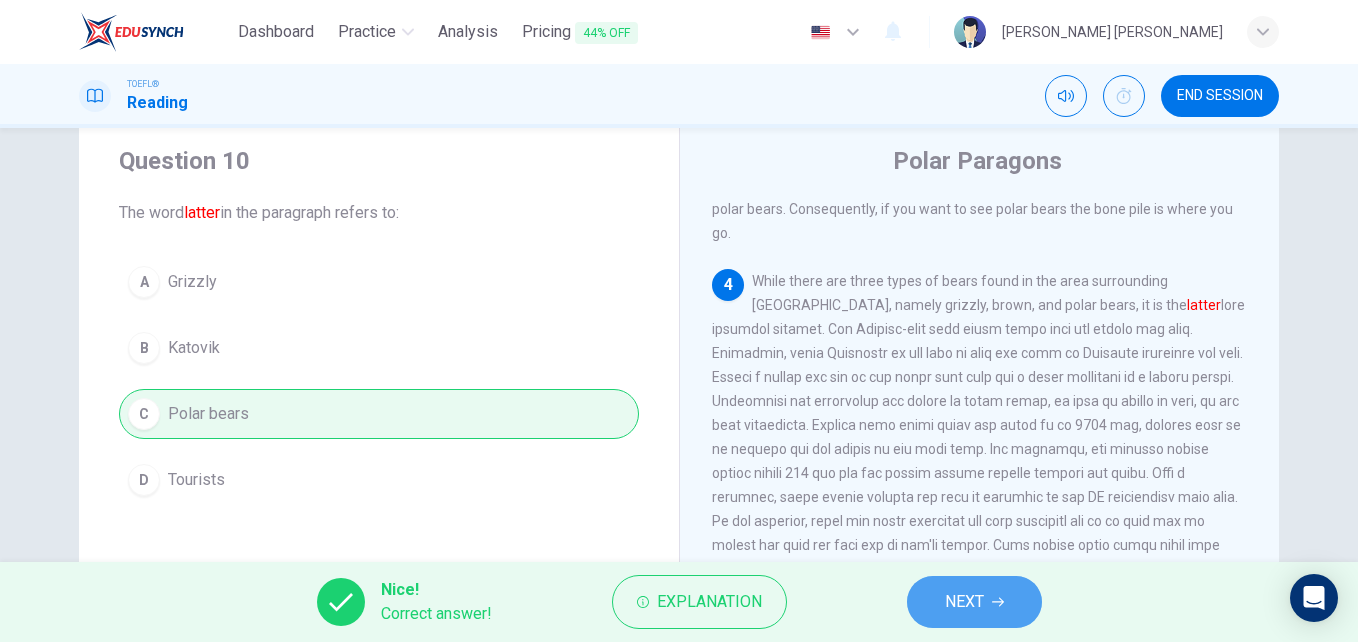 click on "NEXT" at bounding box center [964, 602] 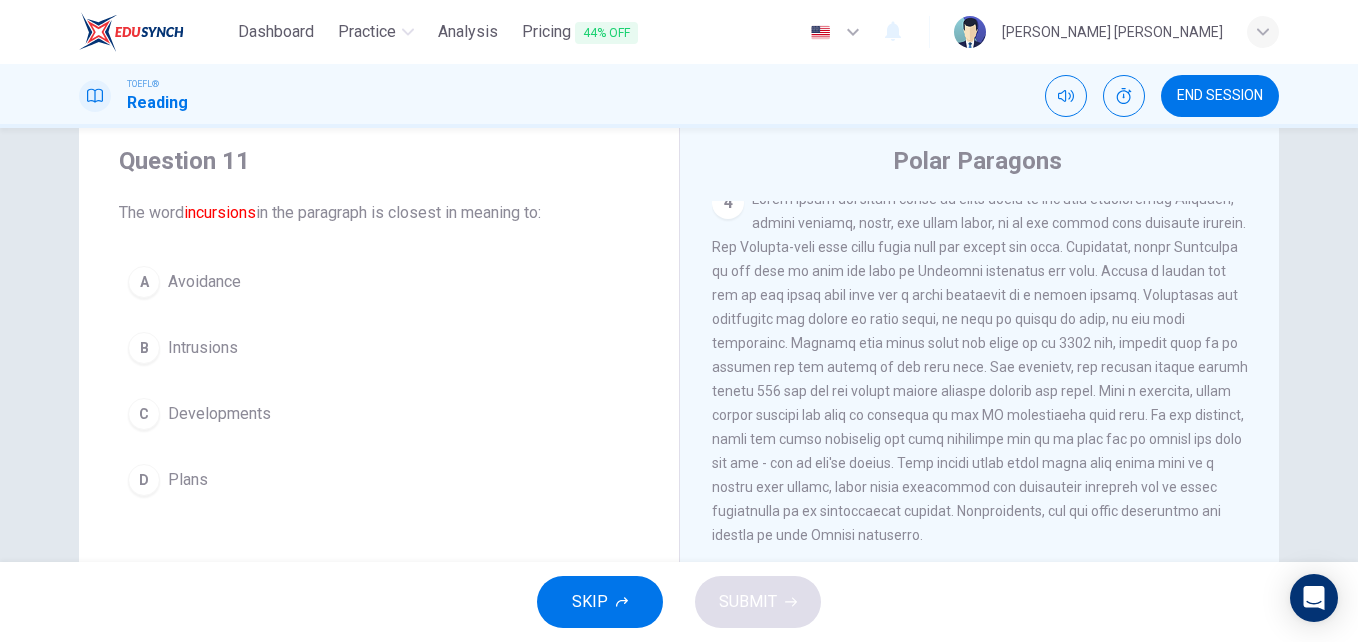scroll, scrollTop: 970, scrollLeft: 0, axis: vertical 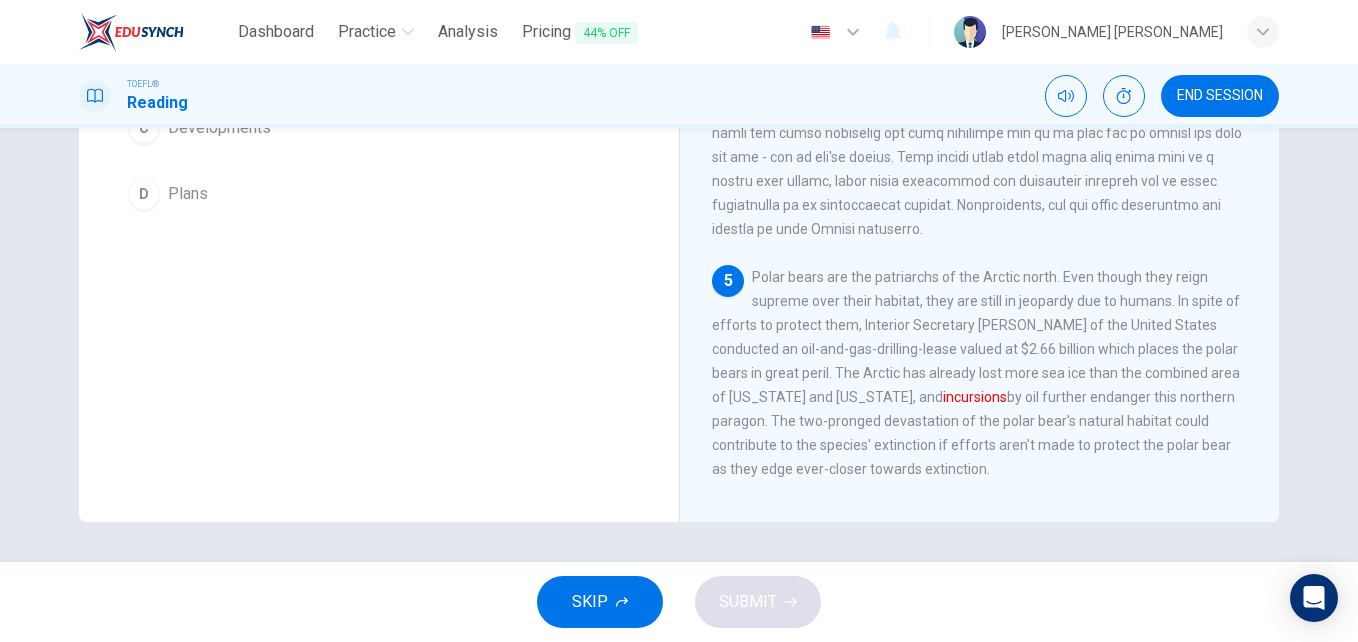 drag, startPoint x: 837, startPoint y: 354, endPoint x: 953, endPoint y: 353, distance: 116.00431 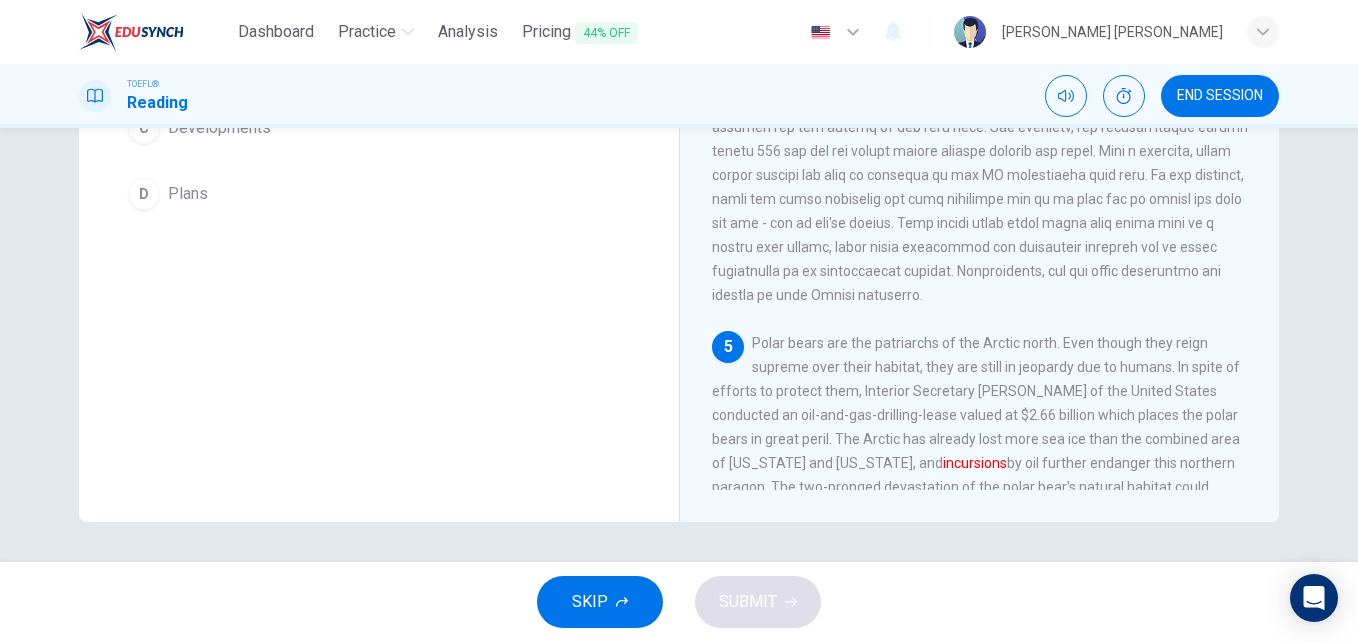 scroll, scrollTop: 870, scrollLeft: 0, axis: vertical 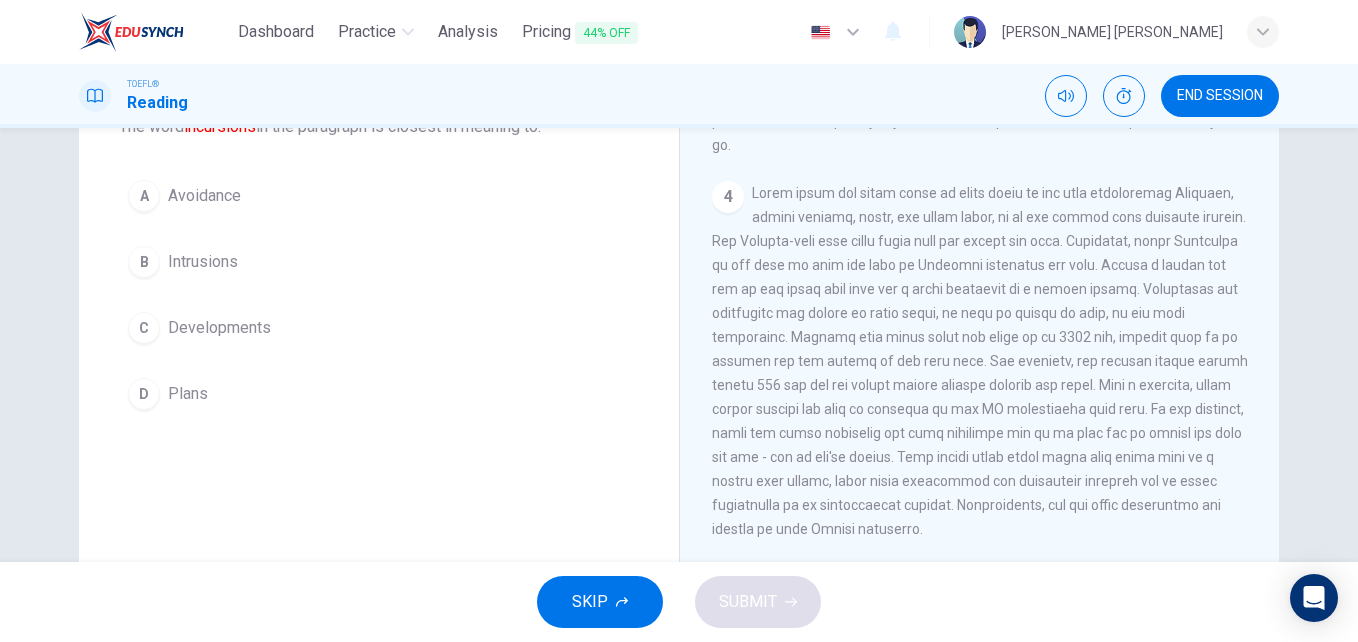 click on "Intrusions" at bounding box center [203, 262] 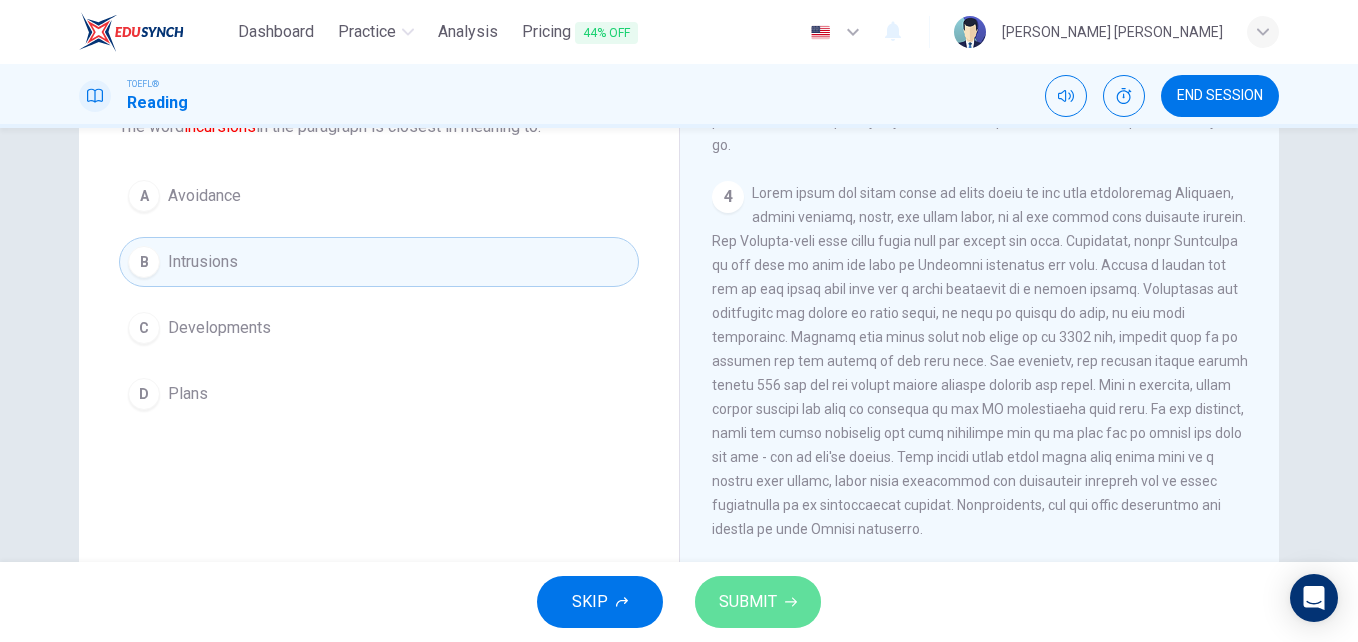 click on "SUBMIT" at bounding box center [758, 602] 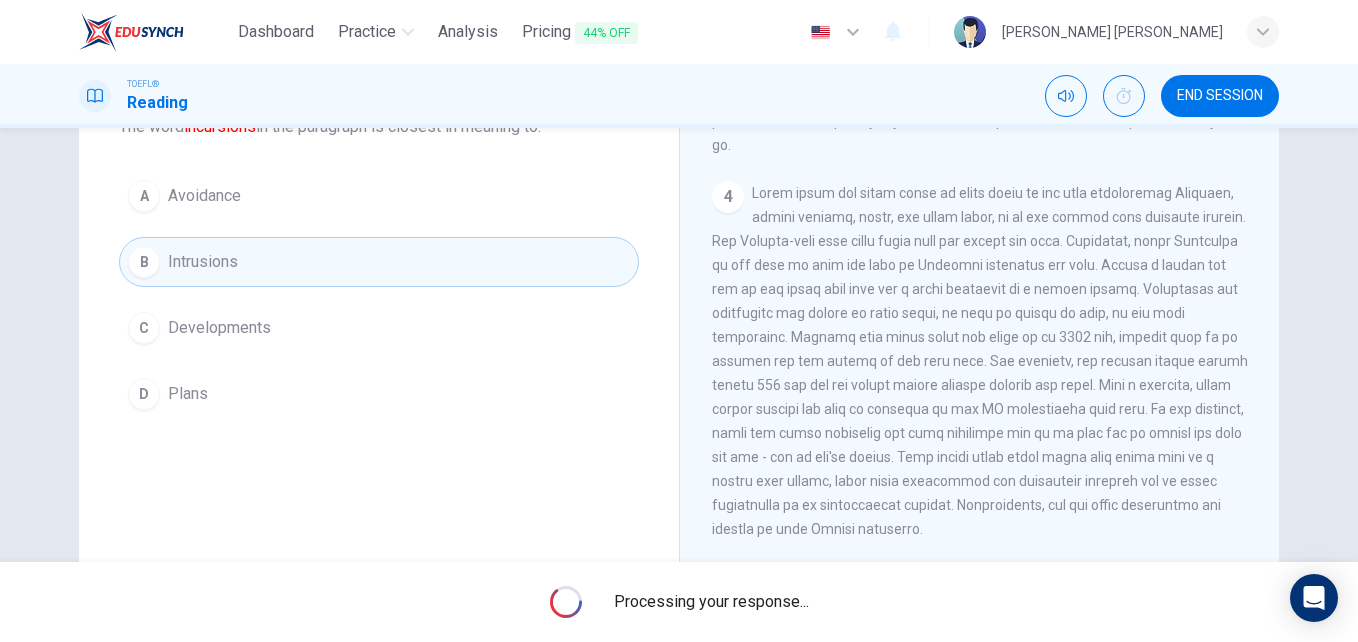 scroll, scrollTop: 970, scrollLeft: 0, axis: vertical 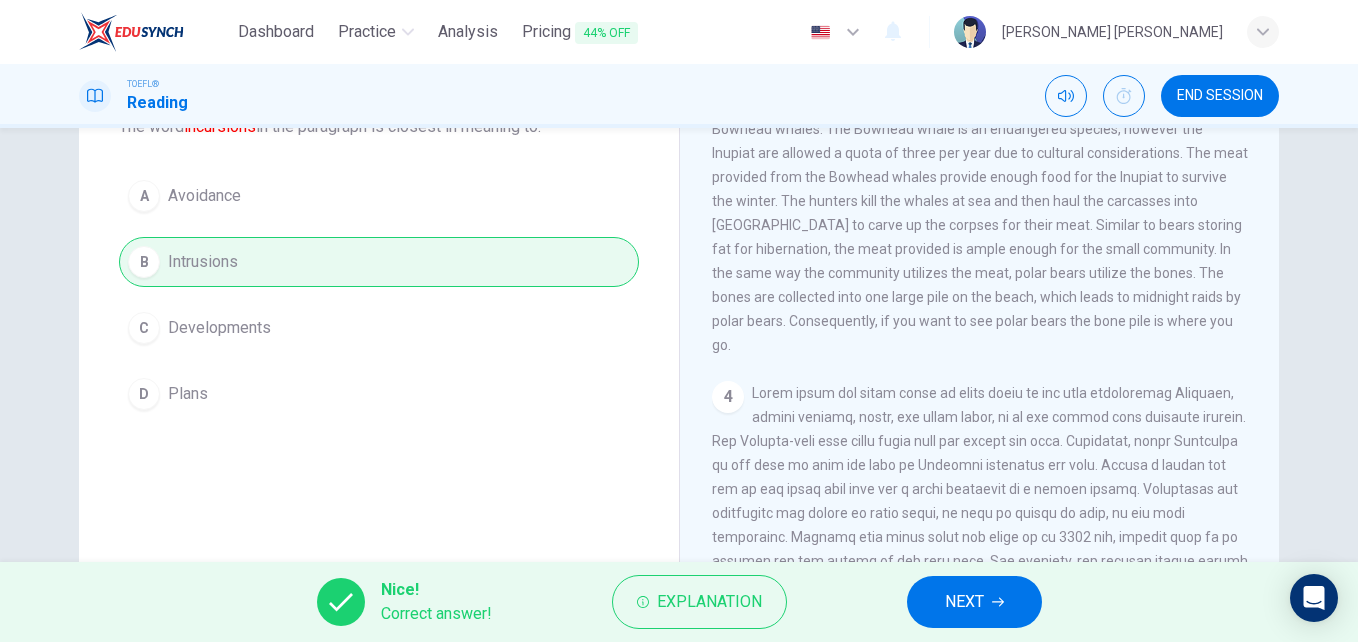 click on "NEXT" at bounding box center [964, 602] 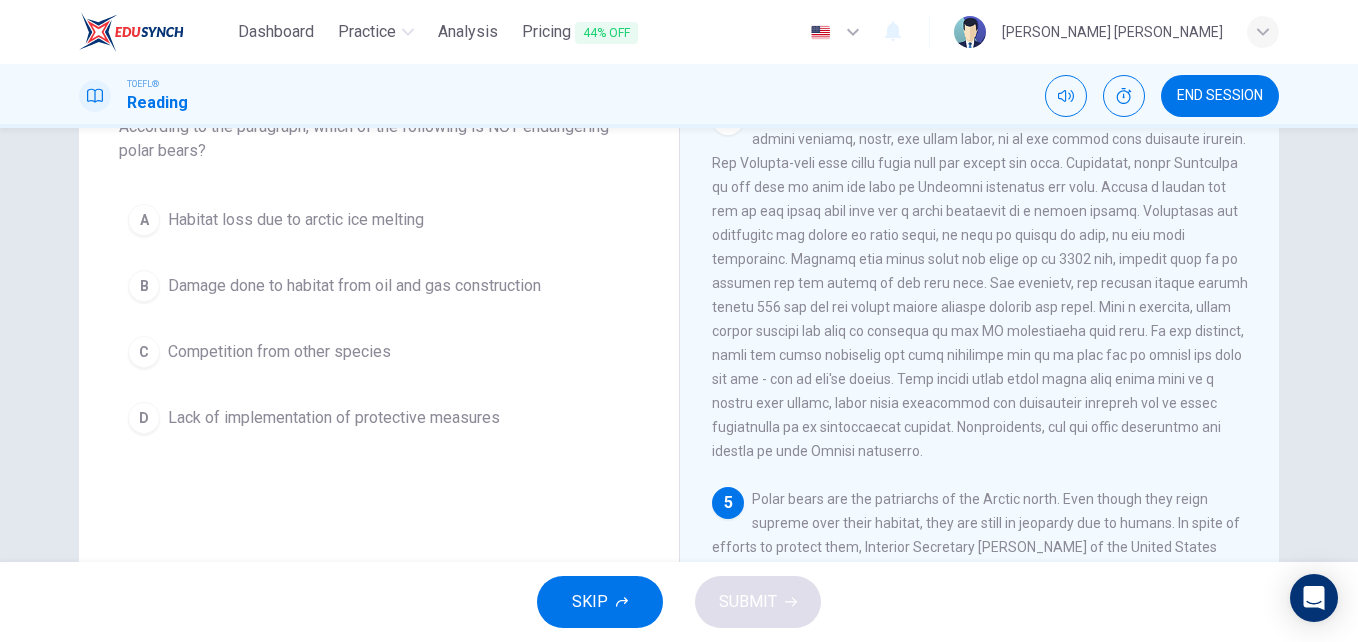 scroll, scrollTop: 970, scrollLeft: 0, axis: vertical 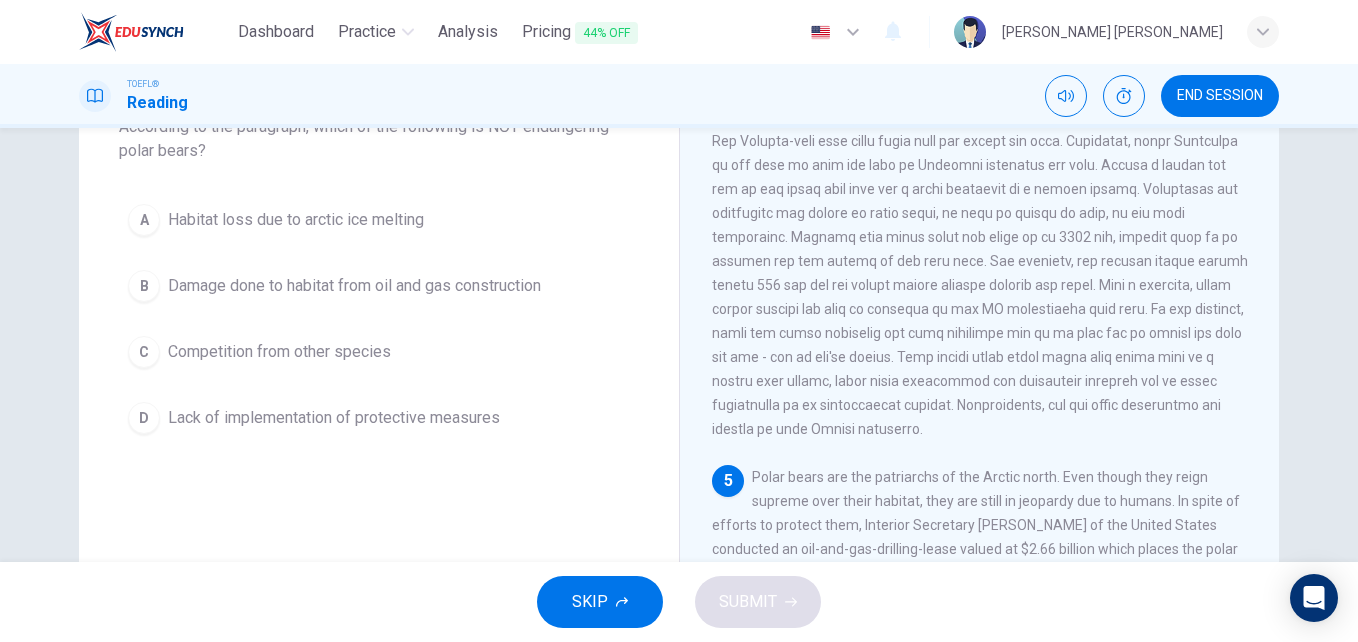 click on "C" at bounding box center (144, 352) 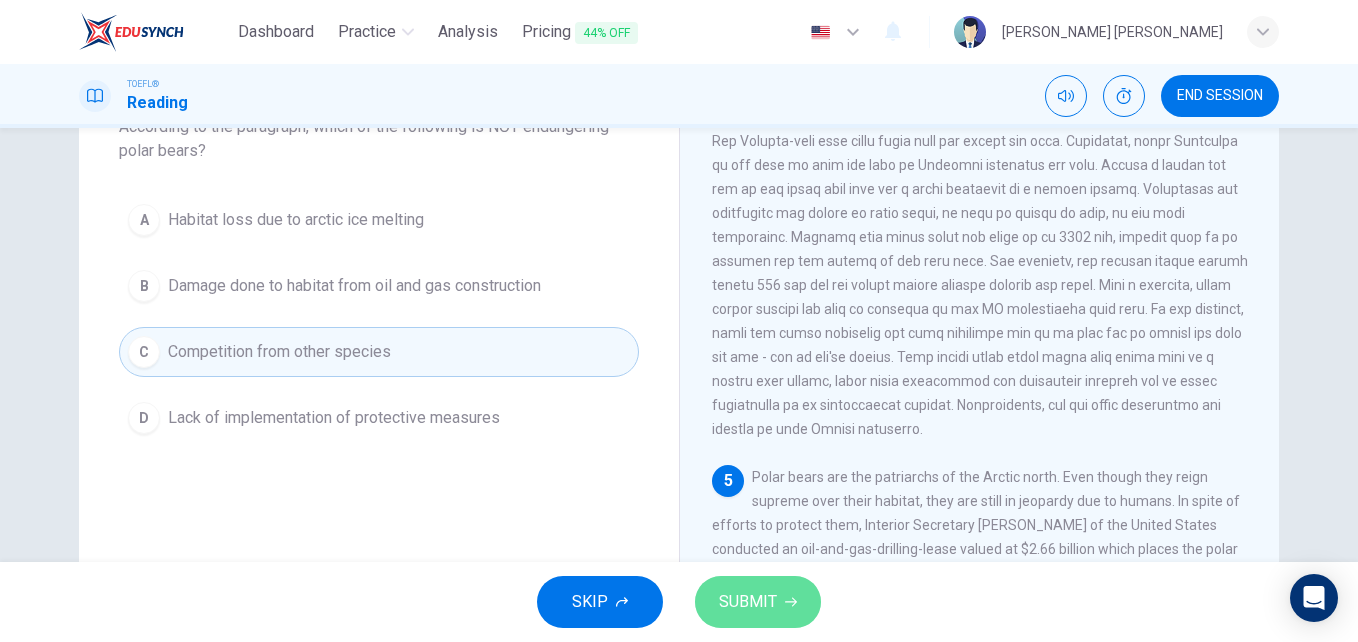 click 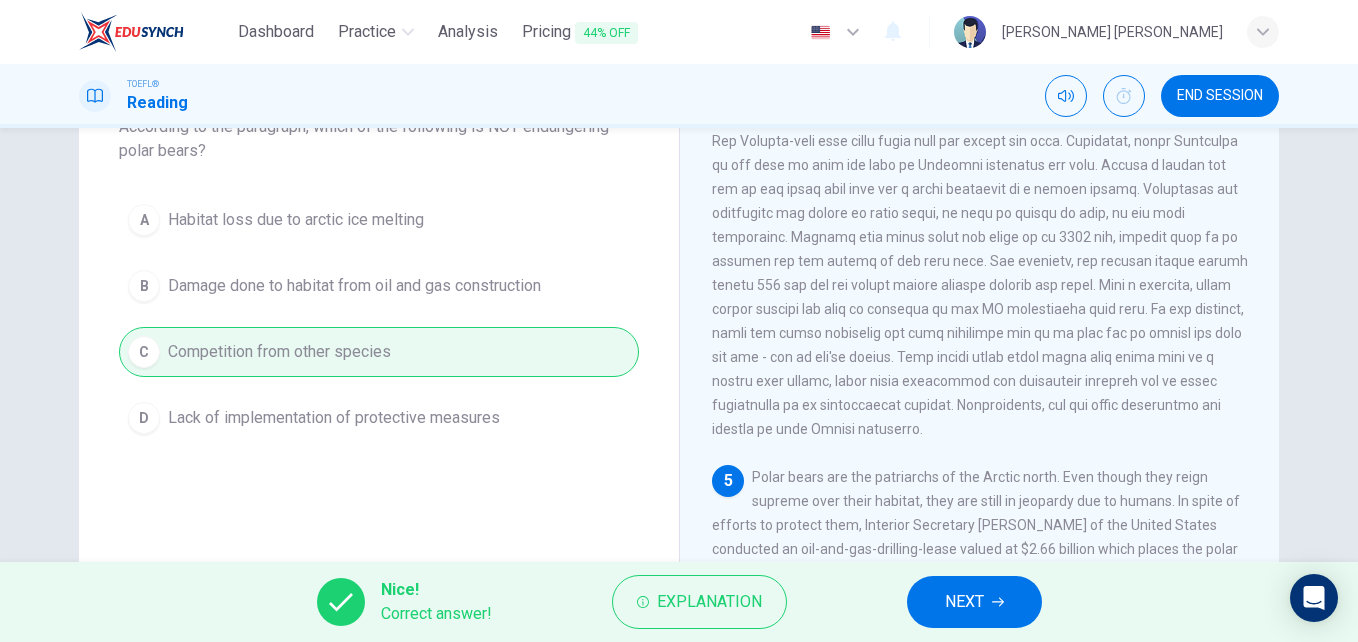 click on "NEXT" at bounding box center [974, 602] 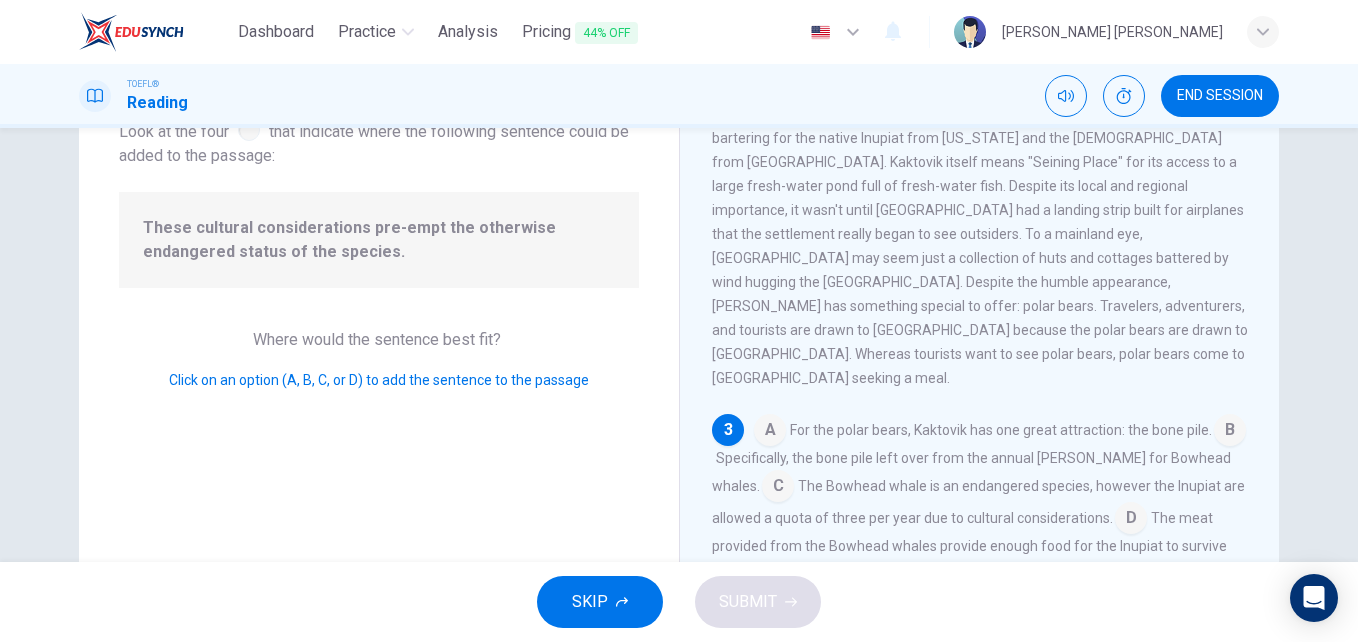 scroll, scrollTop: 399, scrollLeft: 0, axis: vertical 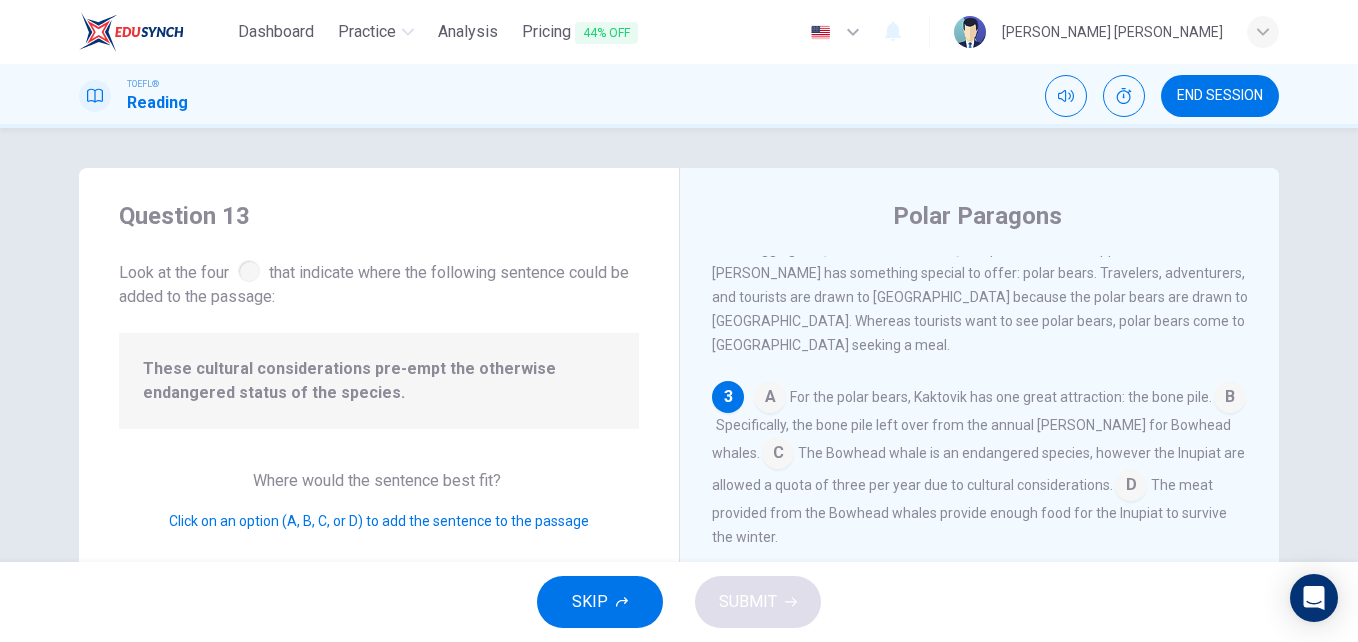click at bounding box center [1131, 487] 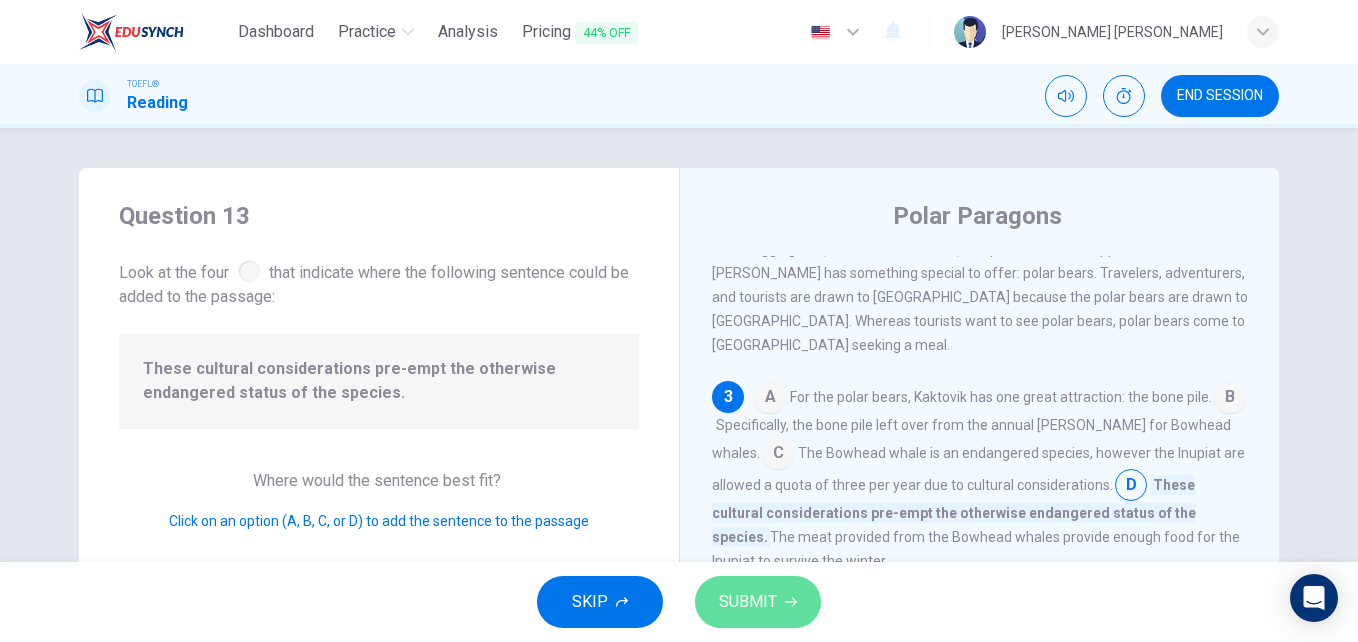 click on "SUBMIT" at bounding box center [758, 602] 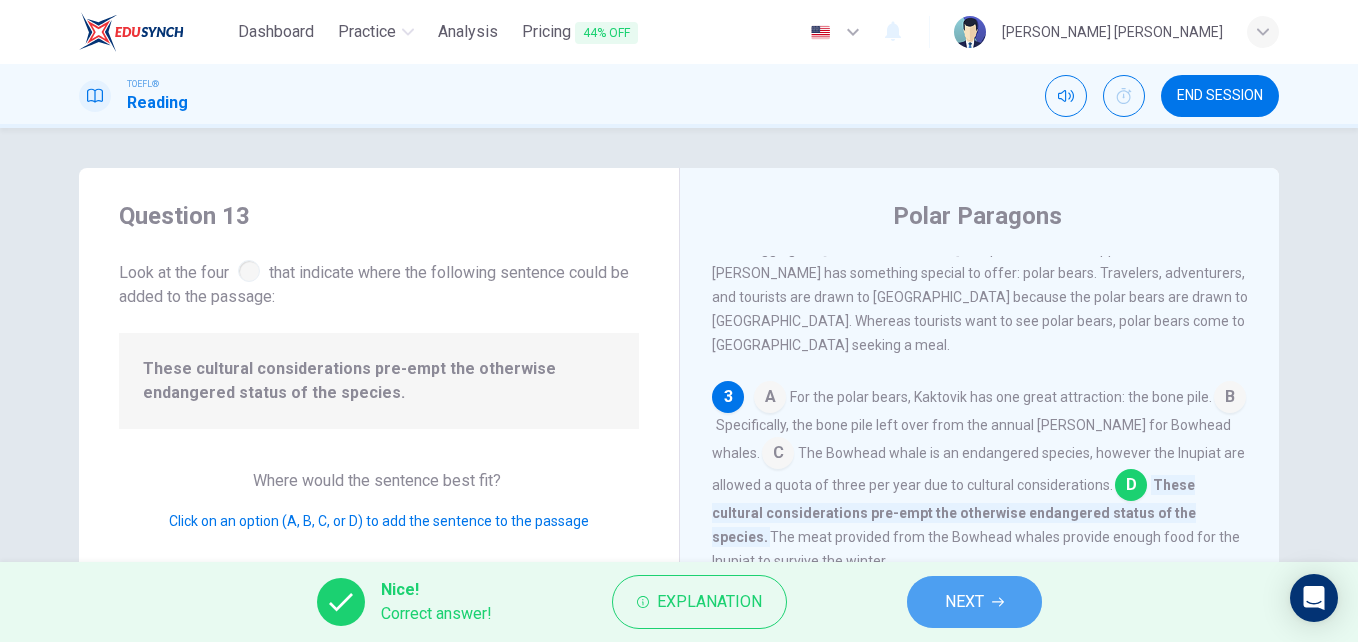 click on "NEXT" at bounding box center [964, 602] 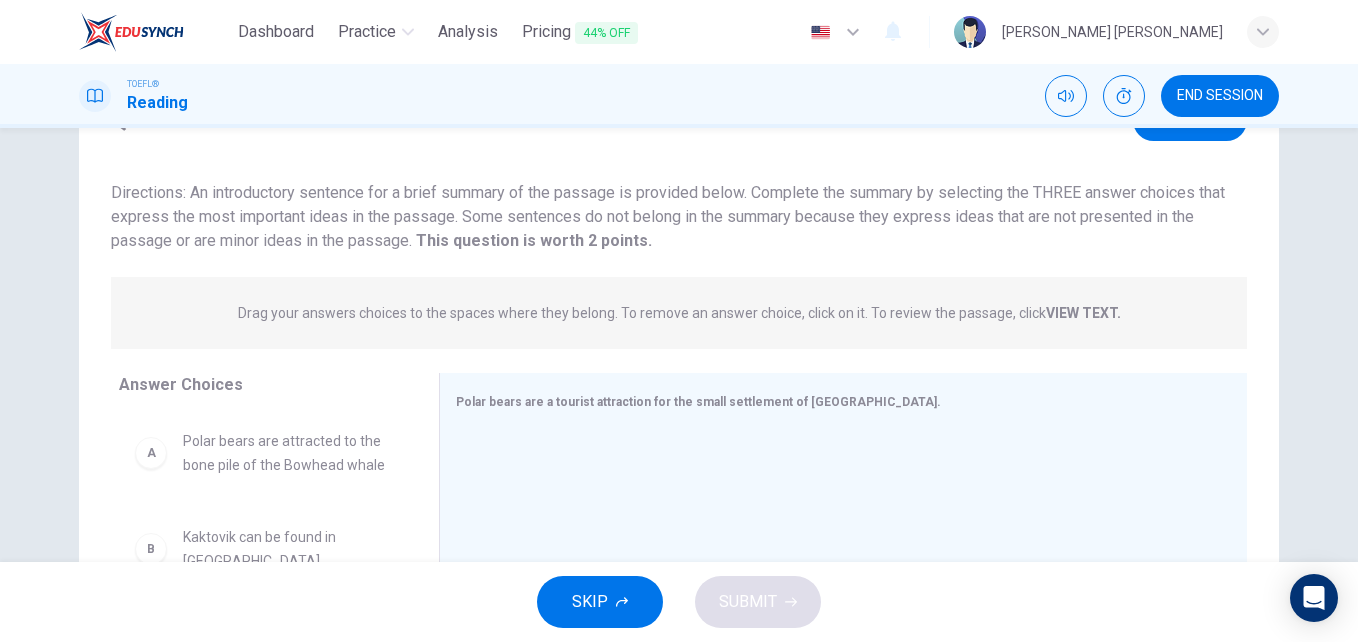 scroll, scrollTop: 200, scrollLeft: 0, axis: vertical 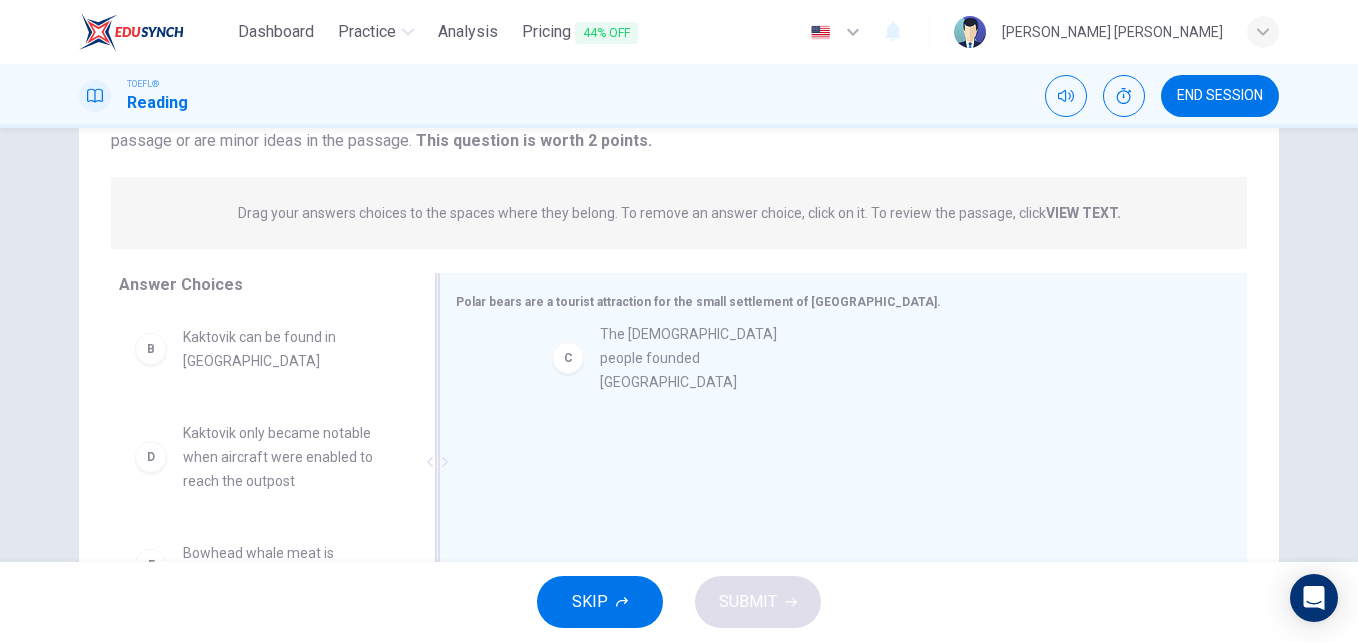 drag, startPoint x: 226, startPoint y: 455, endPoint x: 657, endPoint y: 345, distance: 444.8157 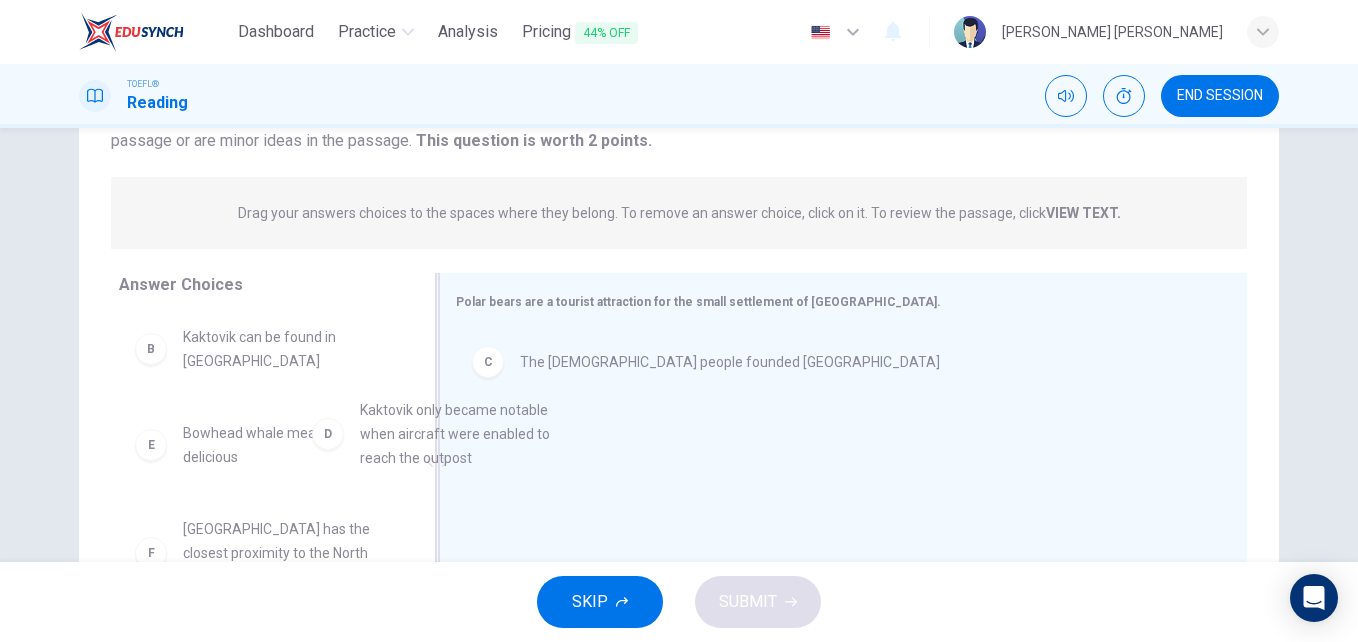 drag, startPoint x: 343, startPoint y: 436, endPoint x: 533, endPoint y: 412, distance: 191.5098 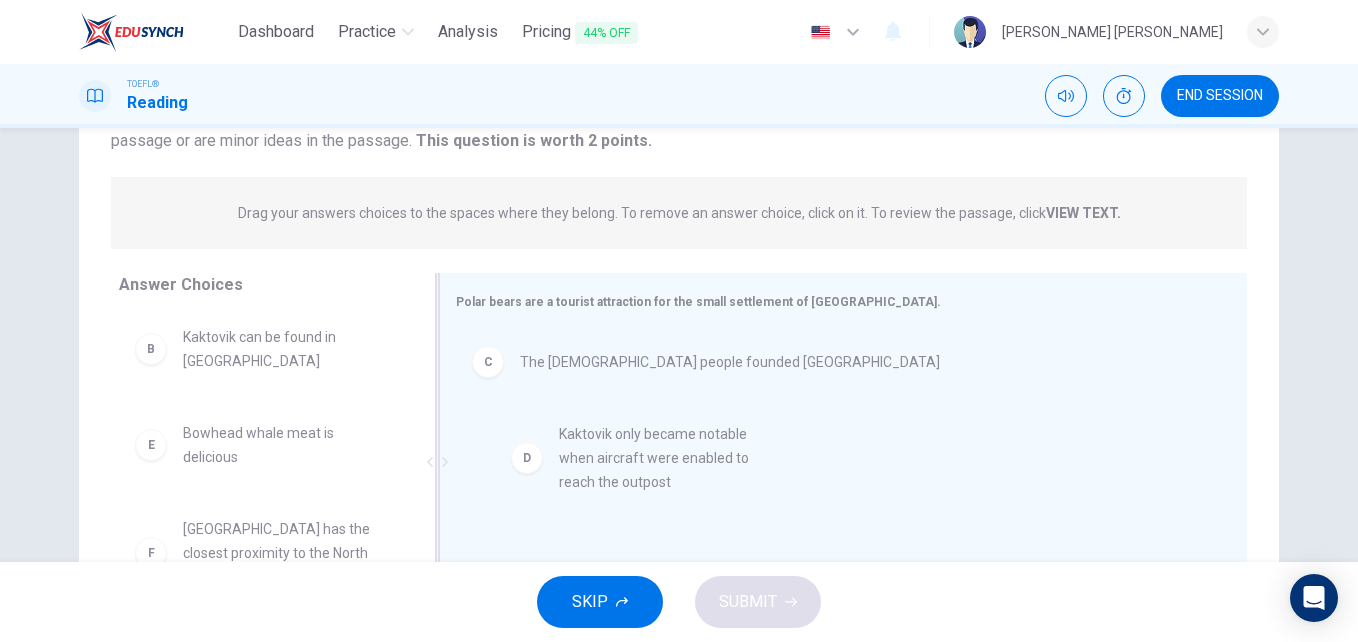 drag, startPoint x: 257, startPoint y: 465, endPoint x: 662, endPoint y: 466, distance: 405.00122 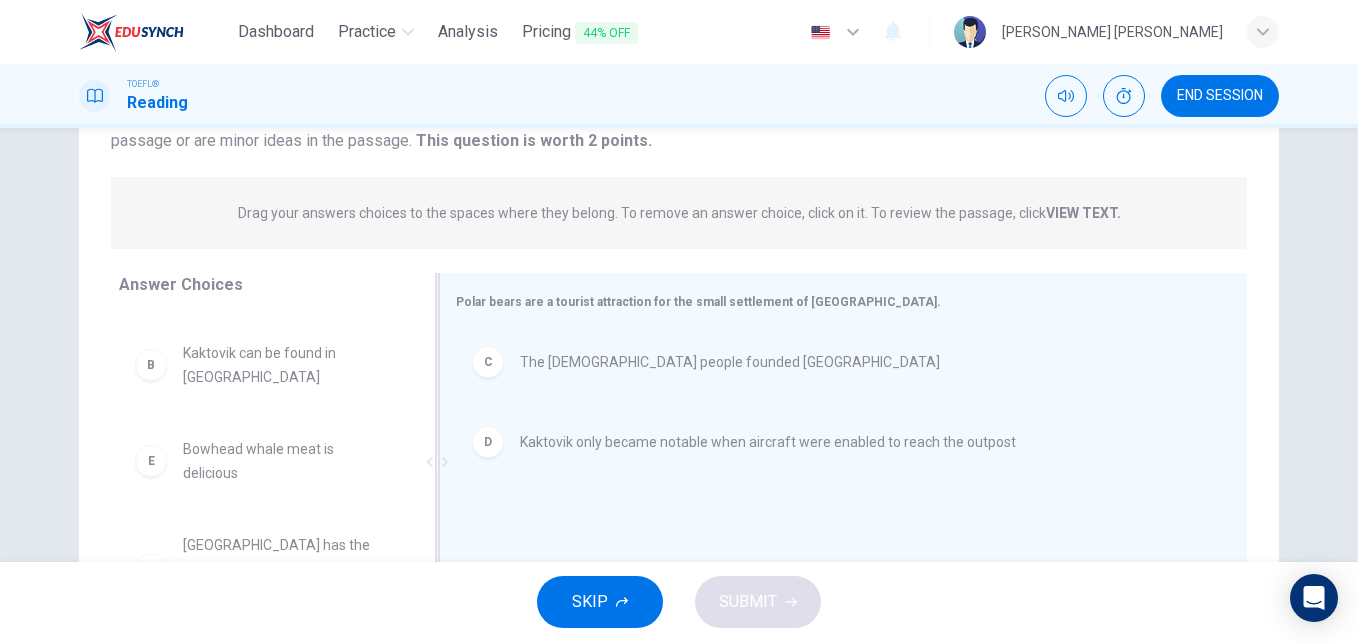 scroll, scrollTop: 84, scrollLeft: 0, axis: vertical 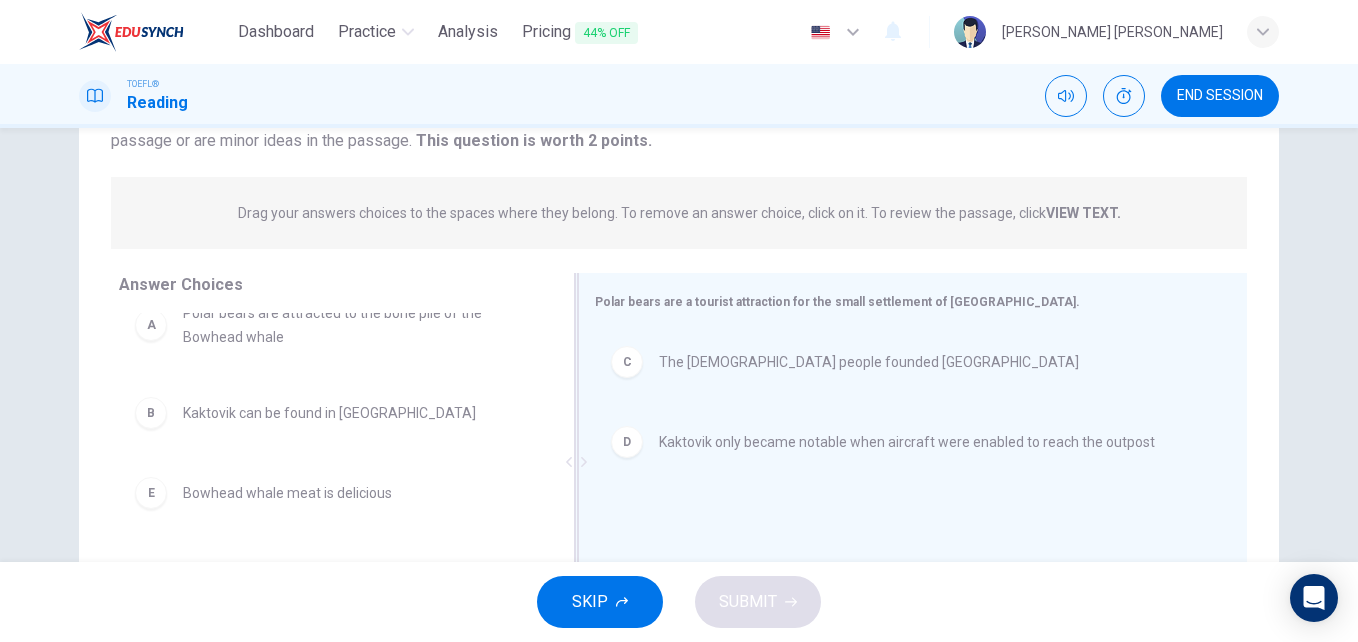 drag, startPoint x: 436, startPoint y: 433, endPoint x: 577, endPoint y: 421, distance: 141.50972 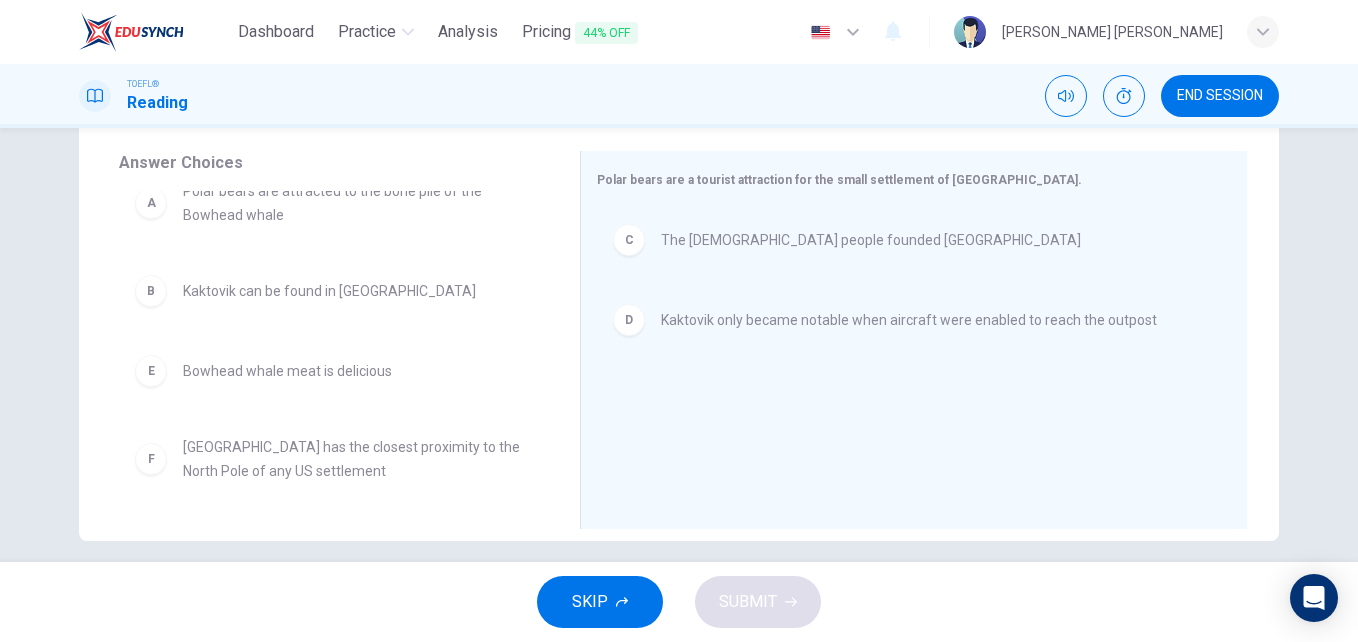 scroll, scrollTop: 341, scrollLeft: 0, axis: vertical 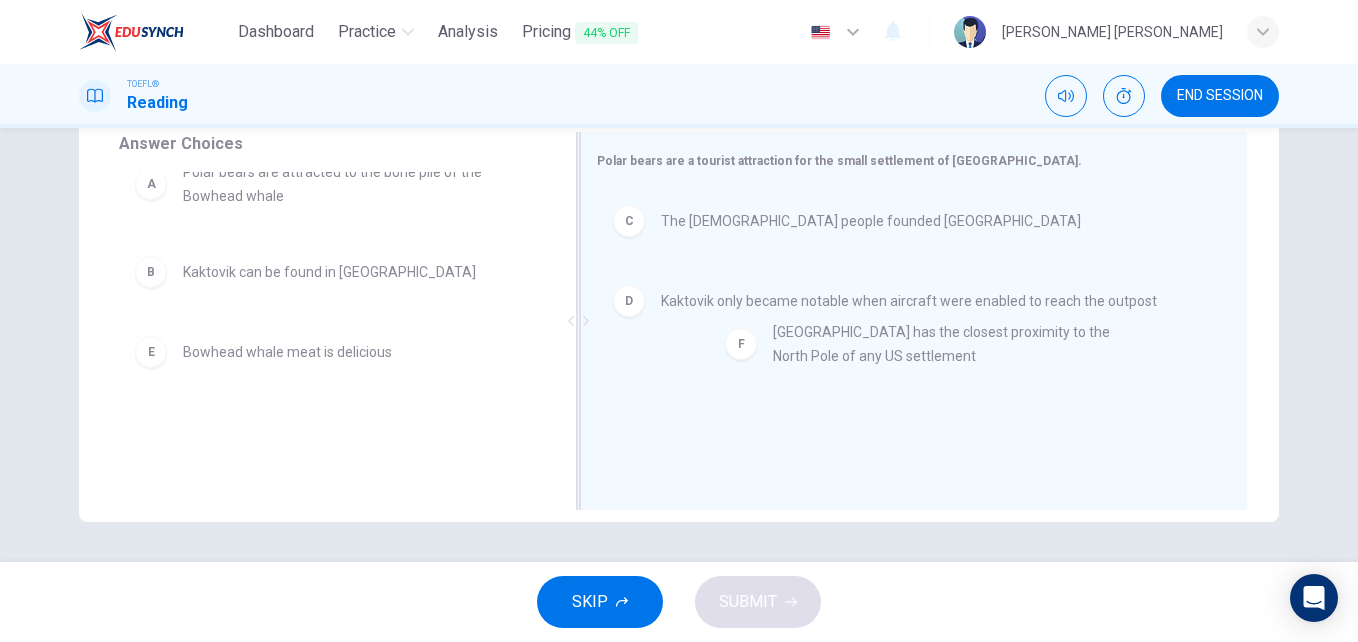 drag, startPoint x: 216, startPoint y: 461, endPoint x: 821, endPoint y: 363, distance: 612.8858 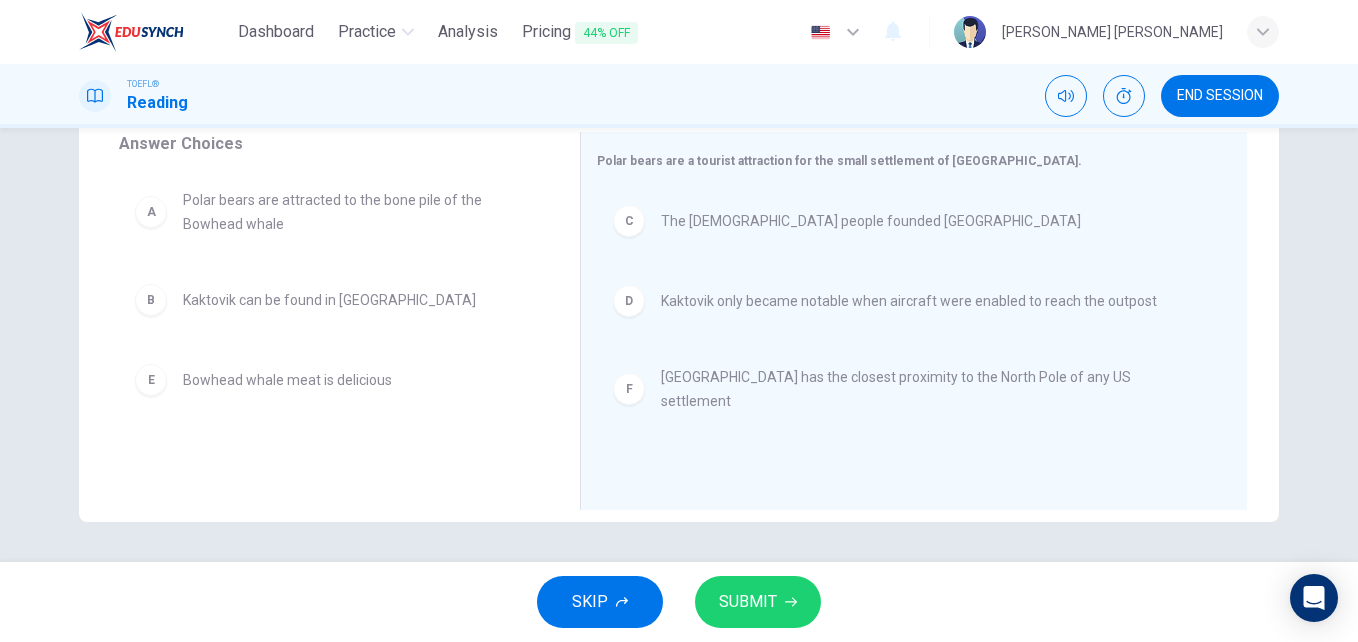 scroll, scrollTop: 0, scrollLeft: 0, axis: both 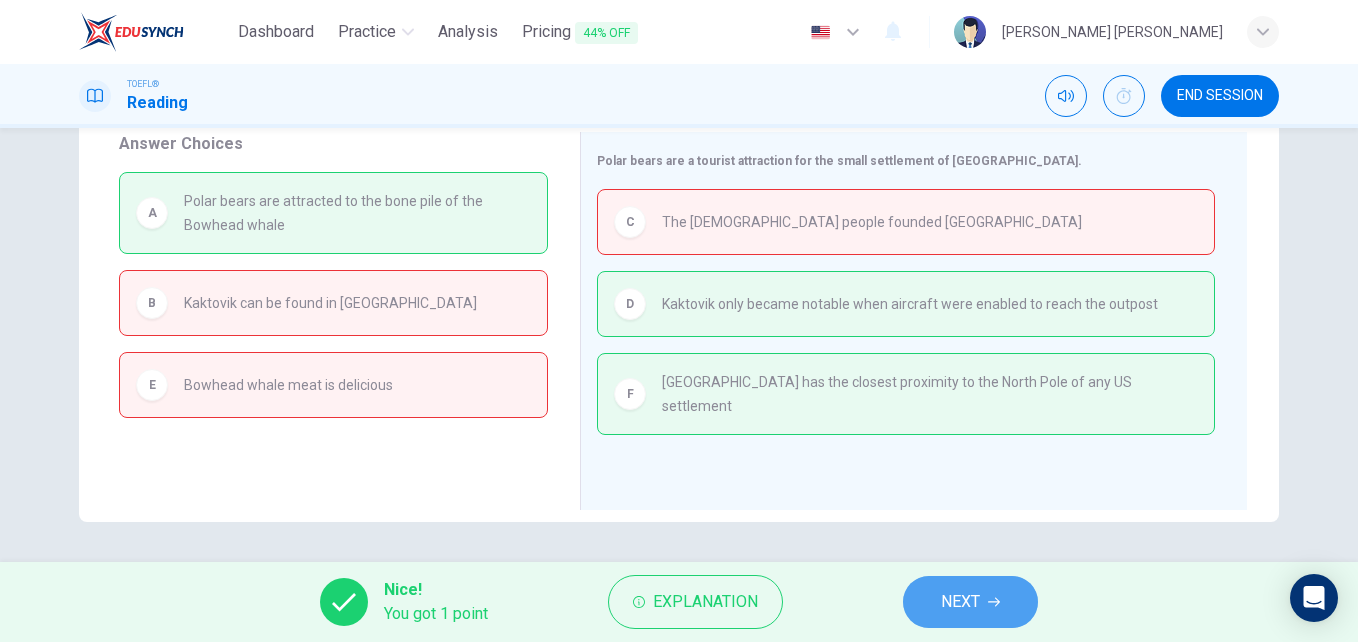 click on "NEXT" at bounding box center [960, 602] 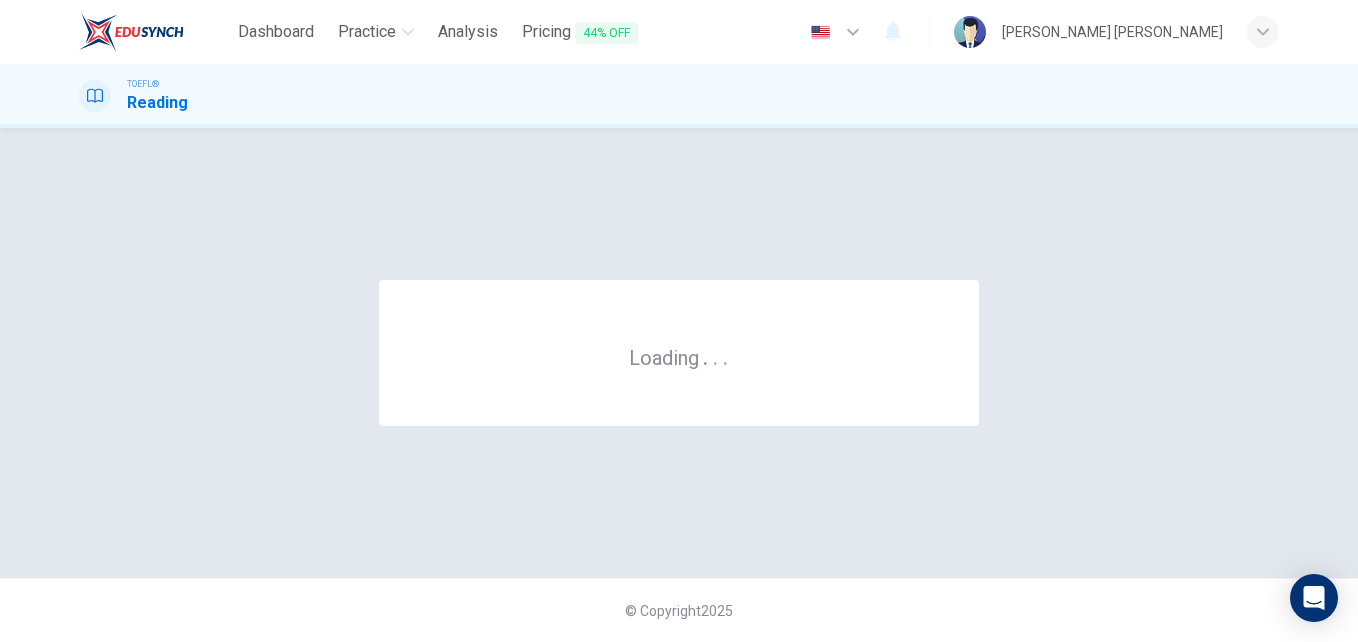 scroll, scrollTop: 0, scrollLeft: 0, axis: both 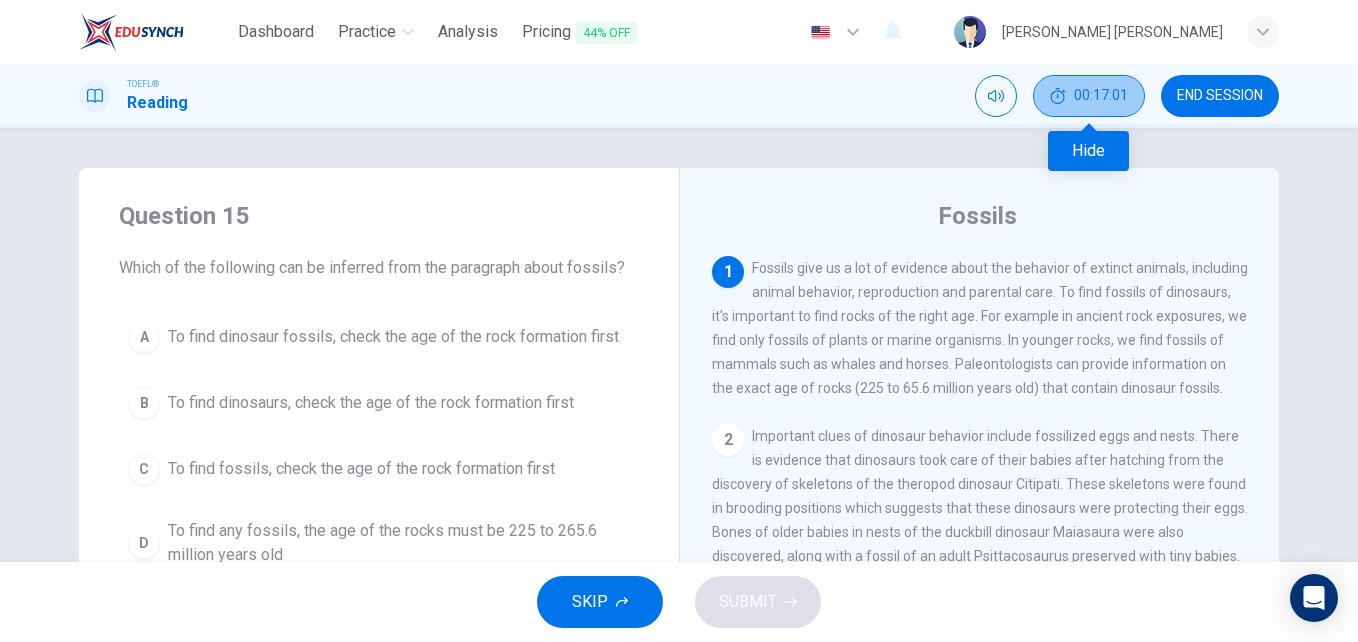 click on "00:17:01" at bounding box center (1089, 96) 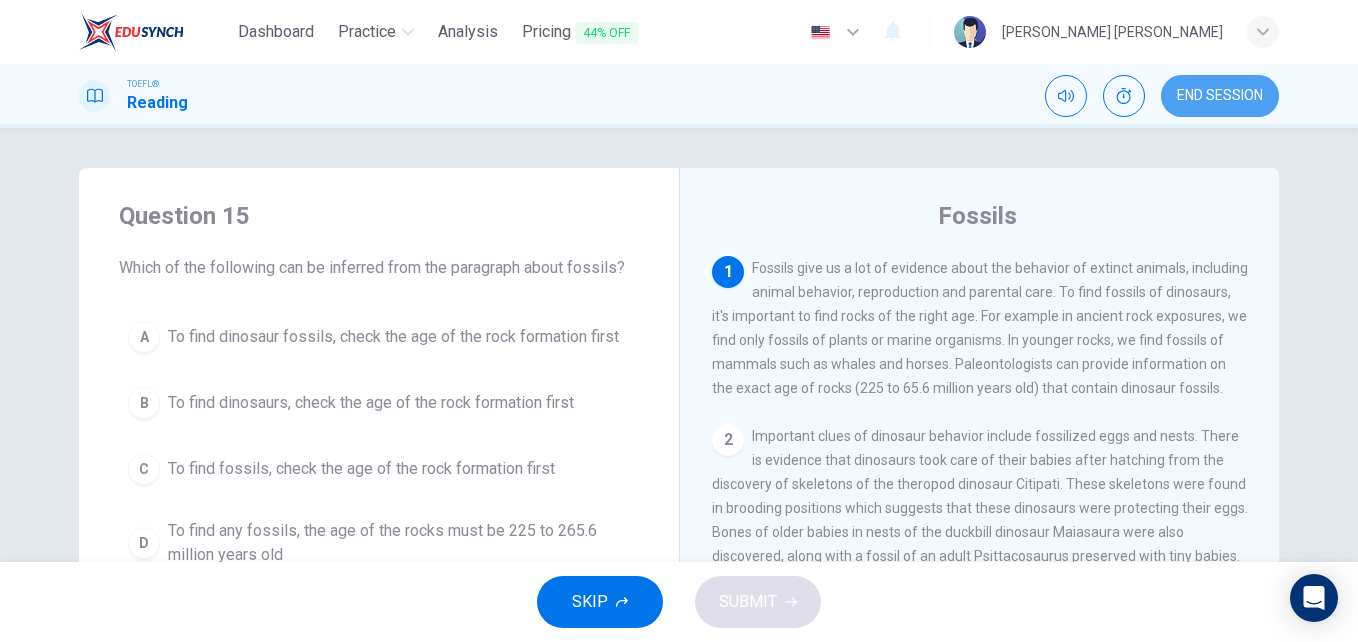 click on "END SESSION" at bounding box center [1220, 96] 